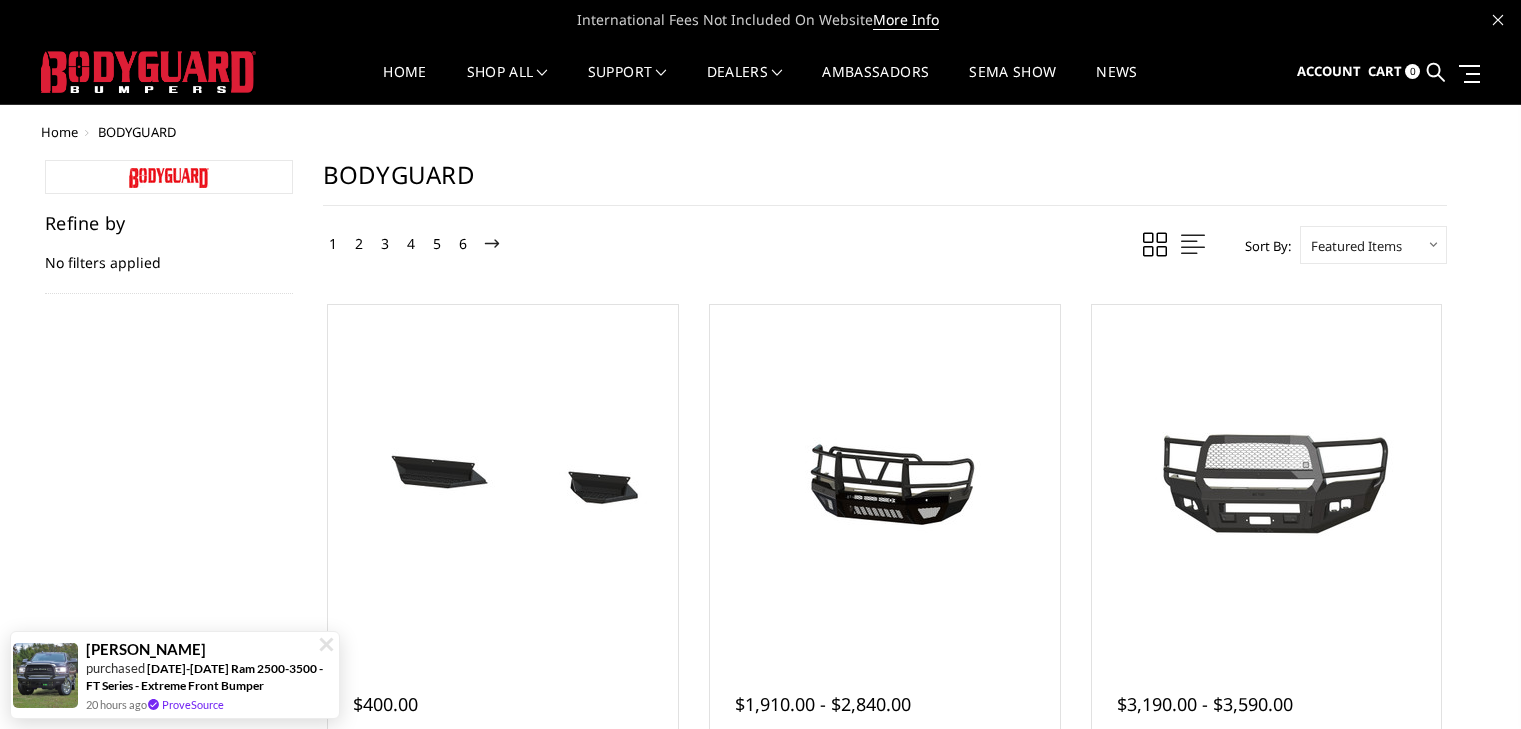 scroll, scrollTop: 0, scrollLeft: 0, axis: both 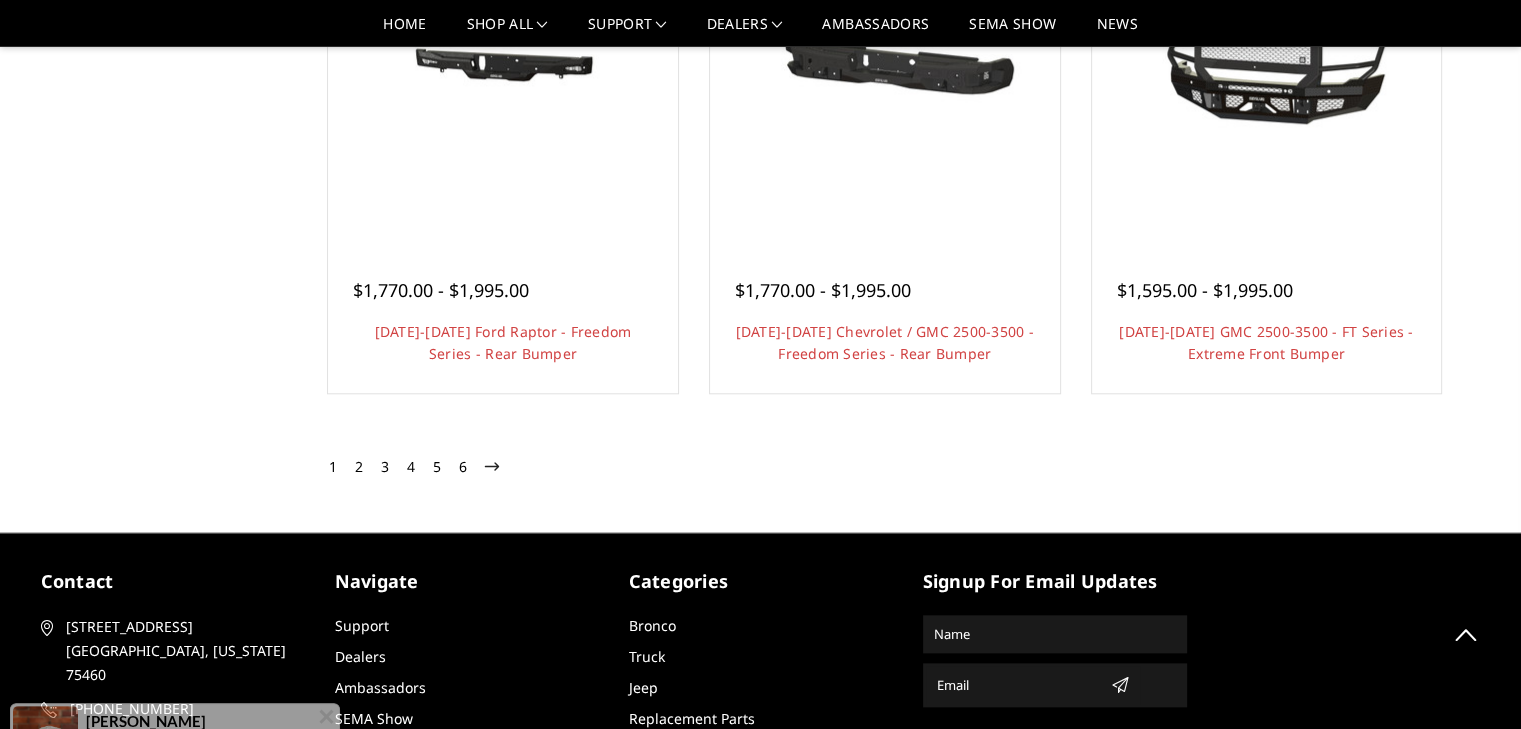 click on "2" at bounding box center [359, 467] 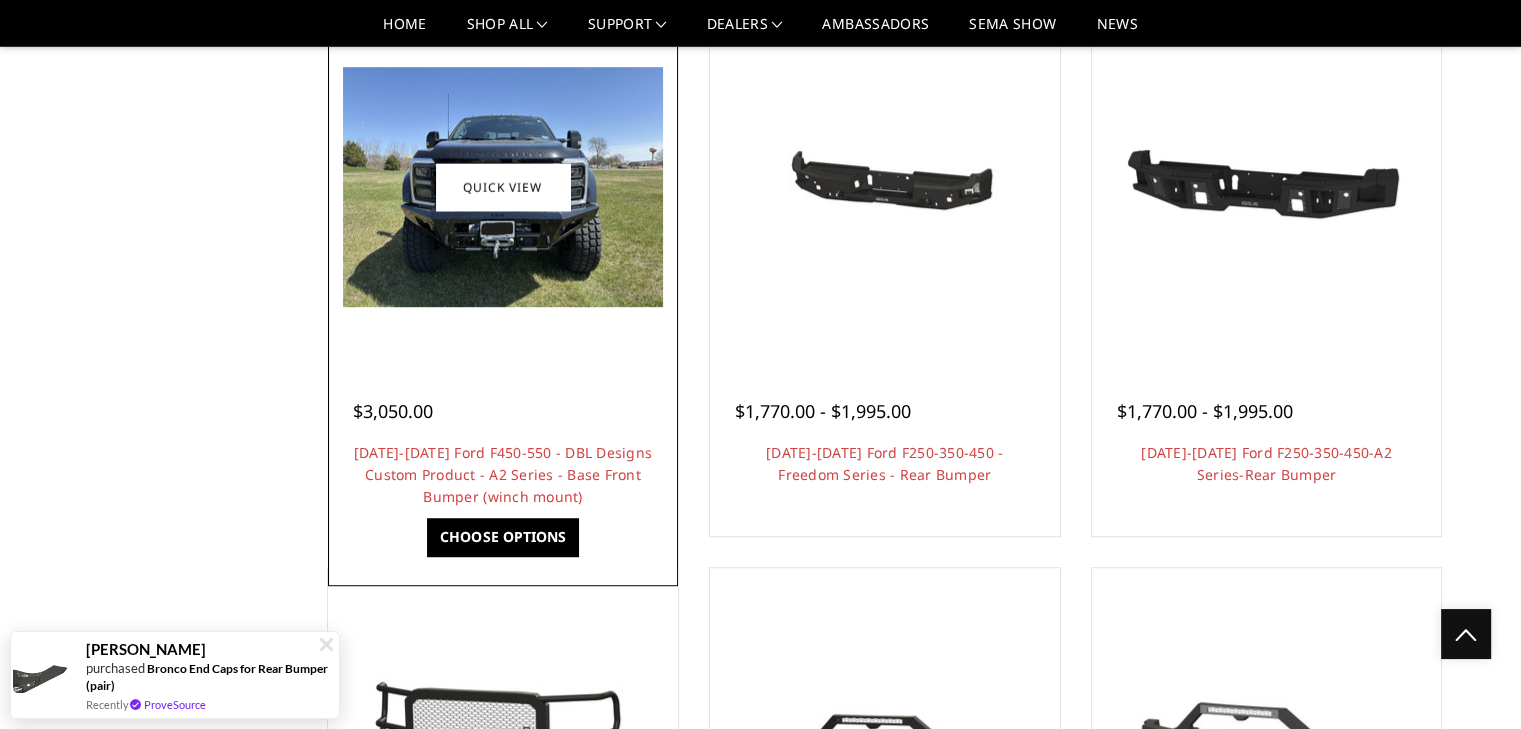 scroll, scrollTop: 1300, scrollLeft: 0, axis: vertical 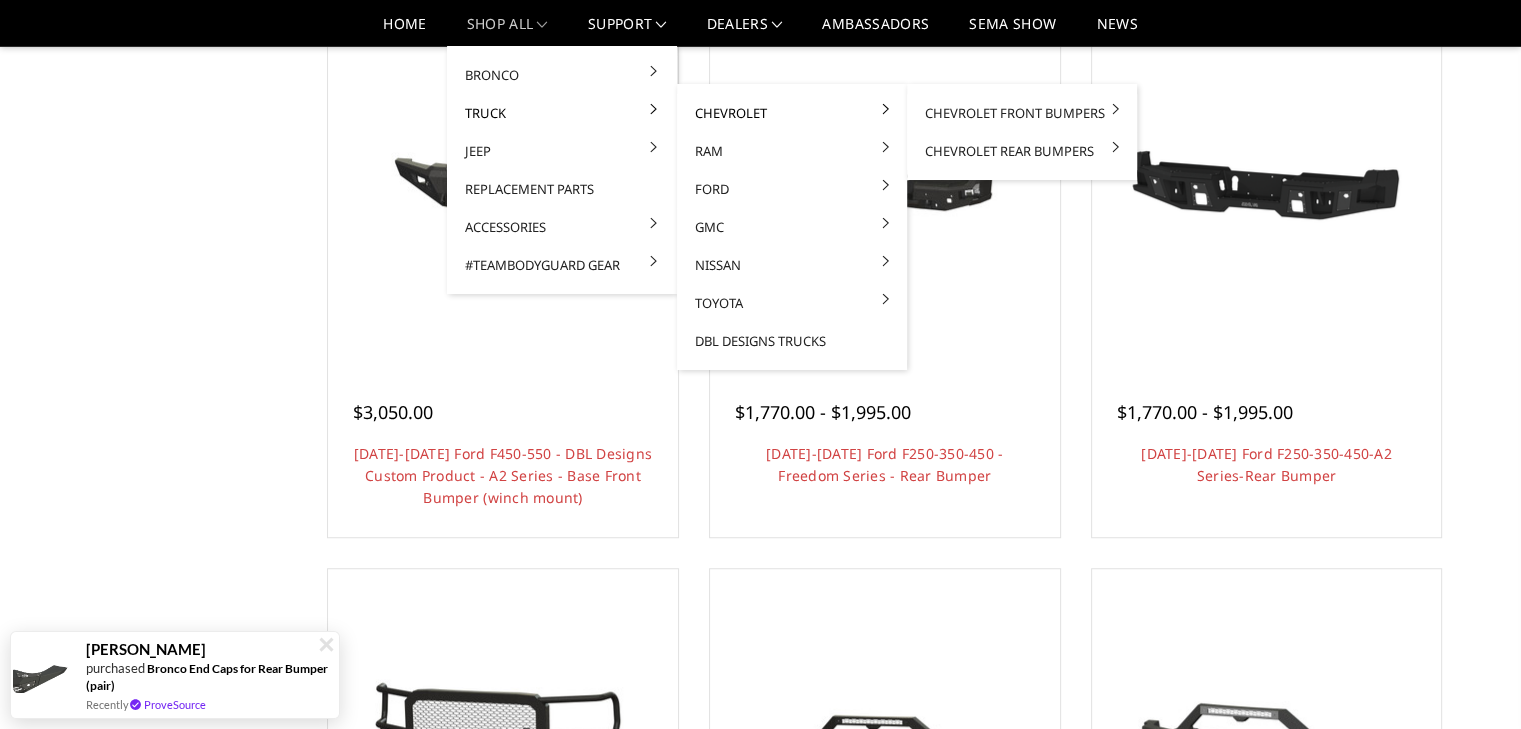 click on "Chevrolet" at bounding box center [792, 113] 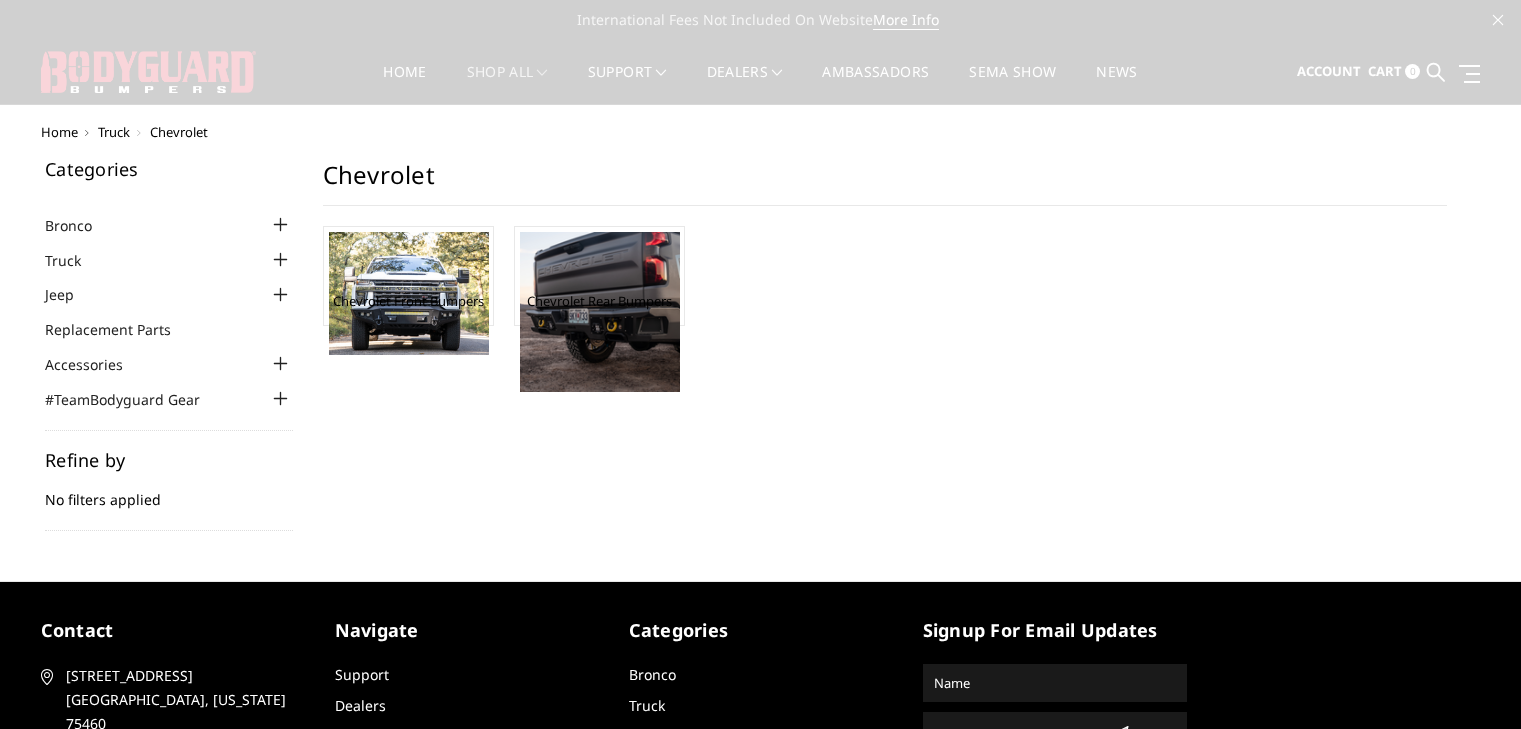 scroll, scrollTop: 0, scrollLeft: 0, axis: both 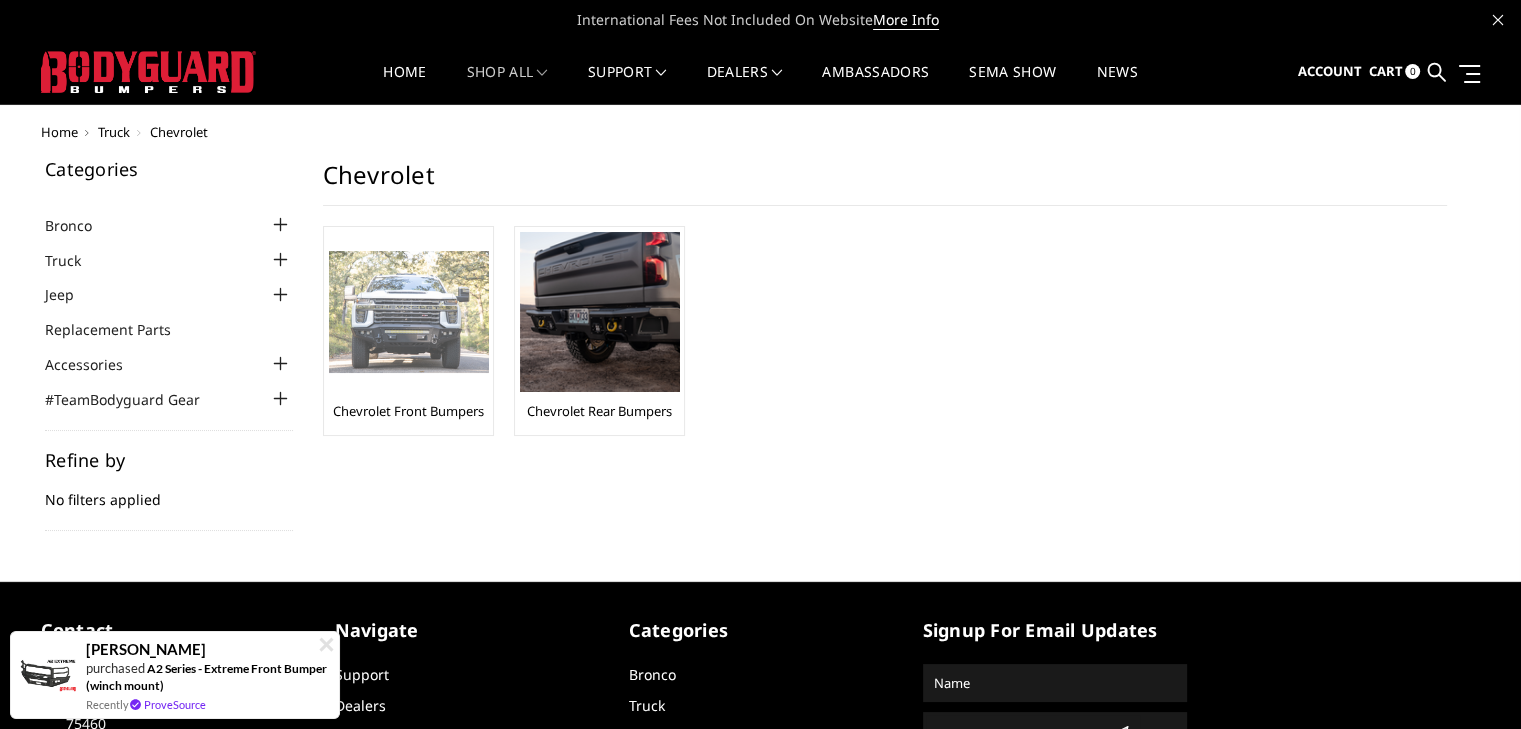 click on "Chevrolet Front Bumpers" at bounding box center [408, 411] 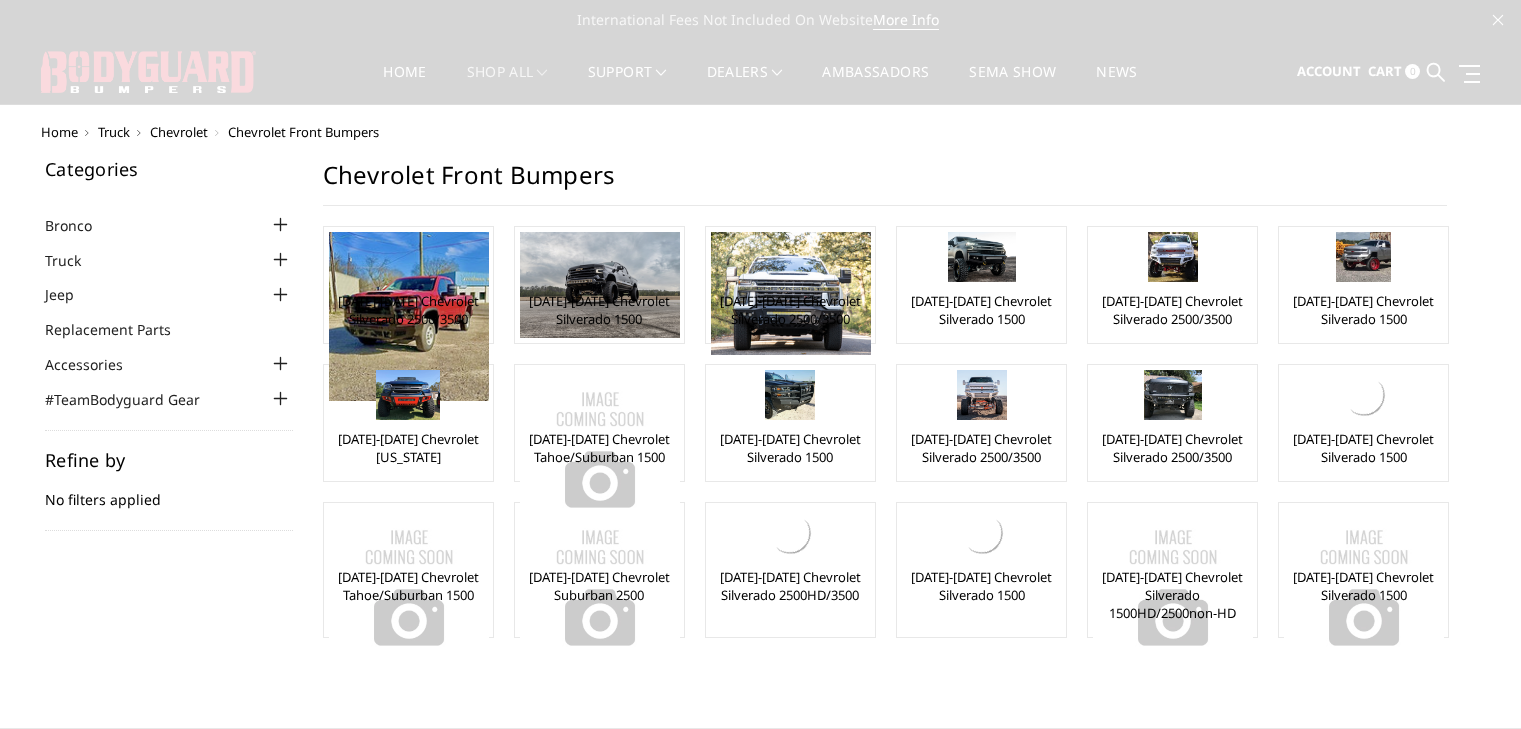 scroll, scrollTop: 0, scrollLeft: 0, axis: both 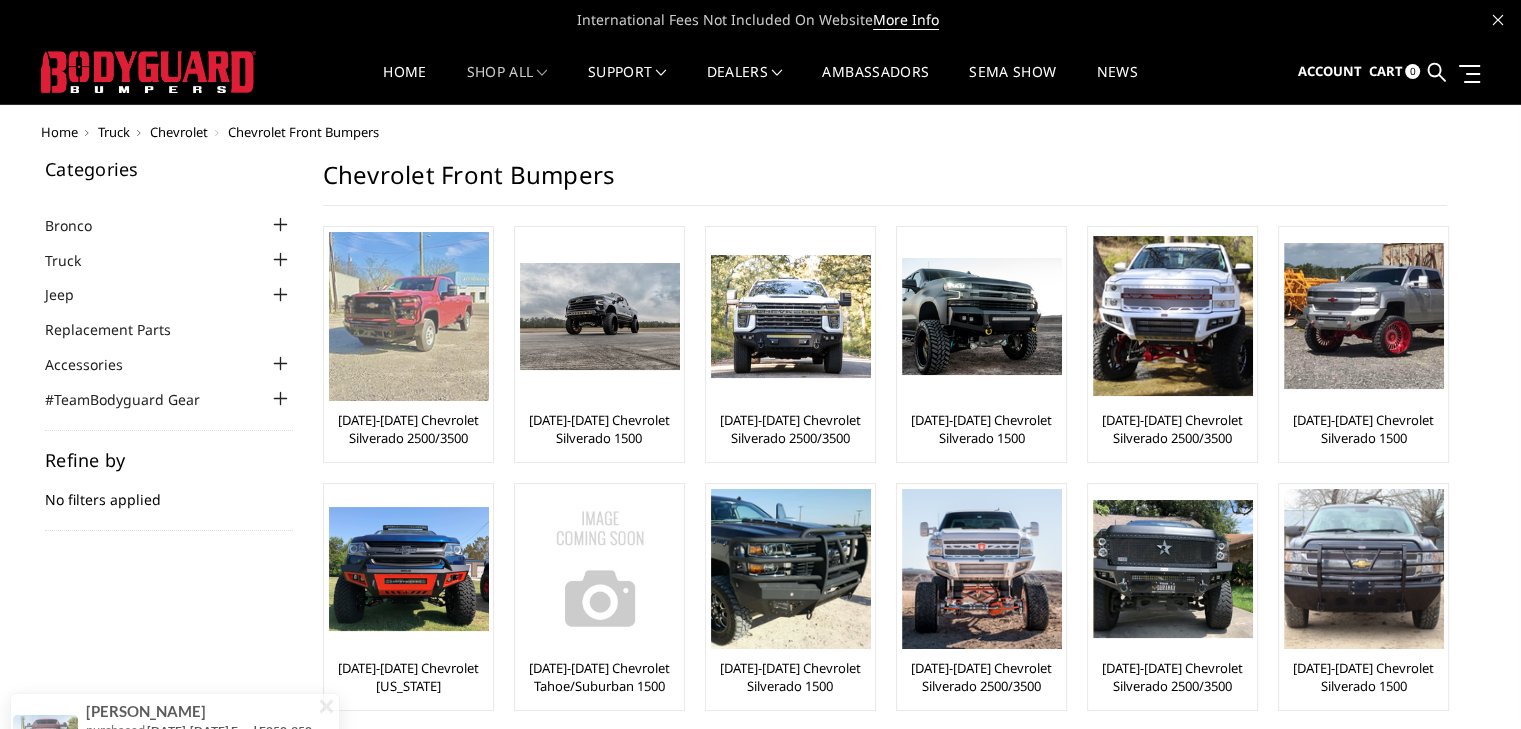 click at bounding box center [409, 316] 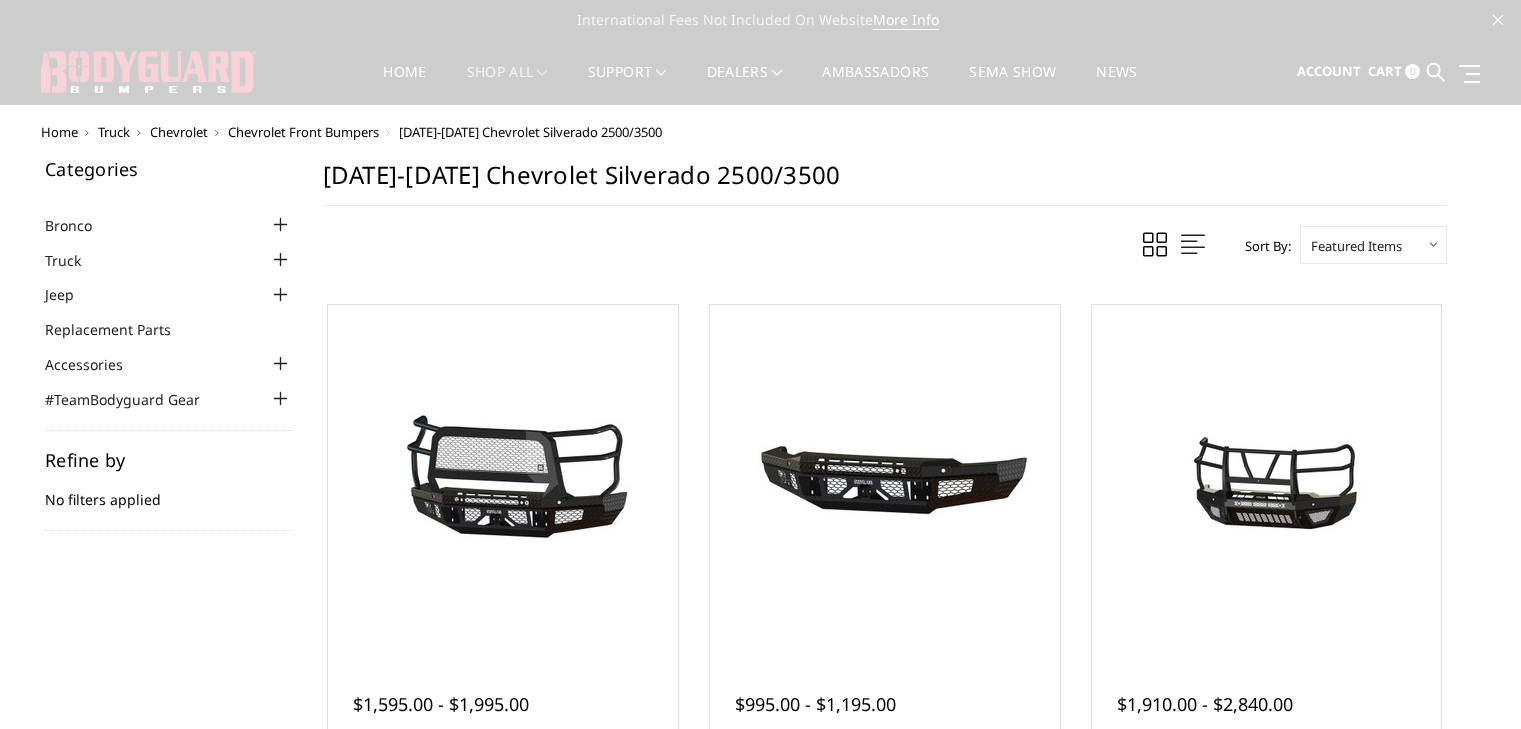 scroll, scrollTop: 0, scrollLeft: 0, axis: both 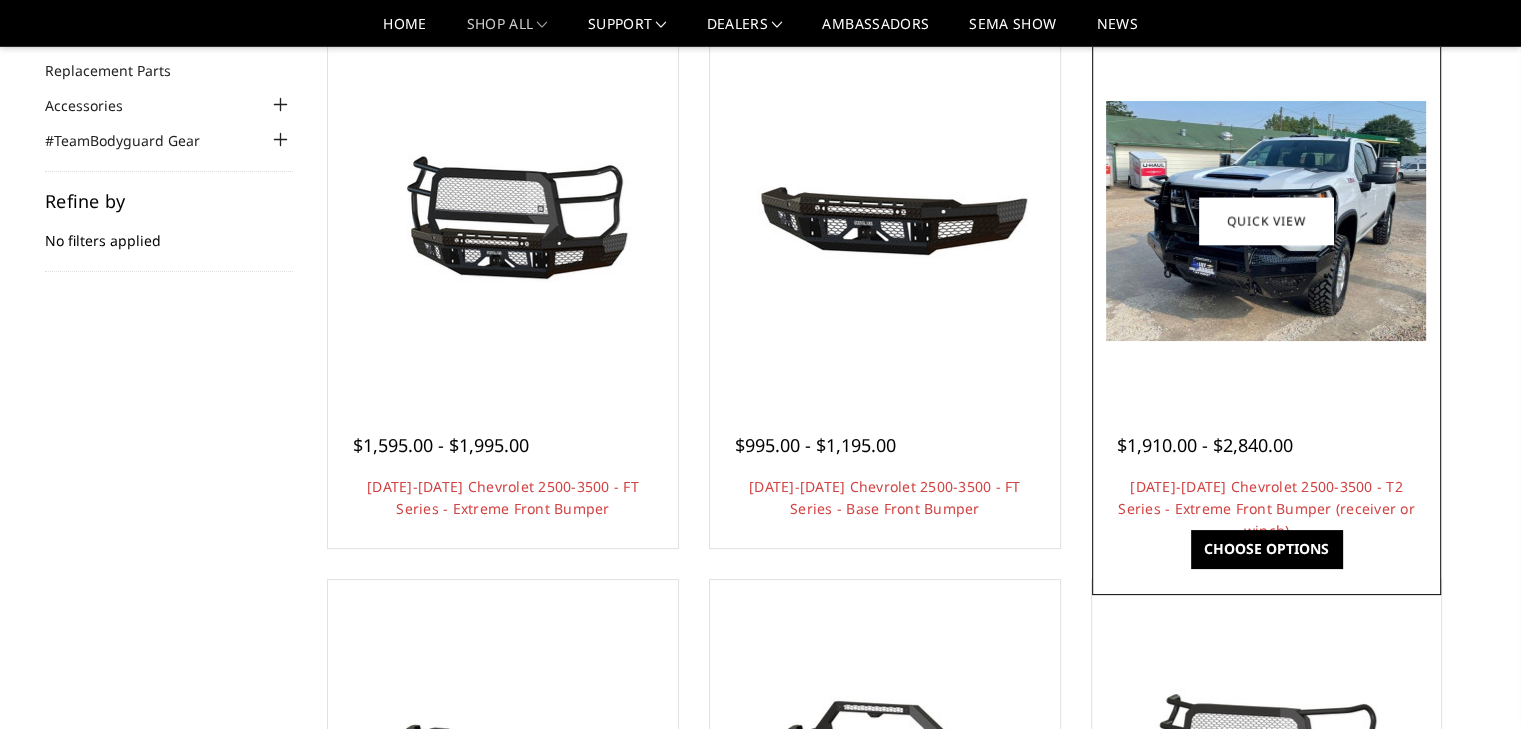 click at bounding box center [1266, 221] 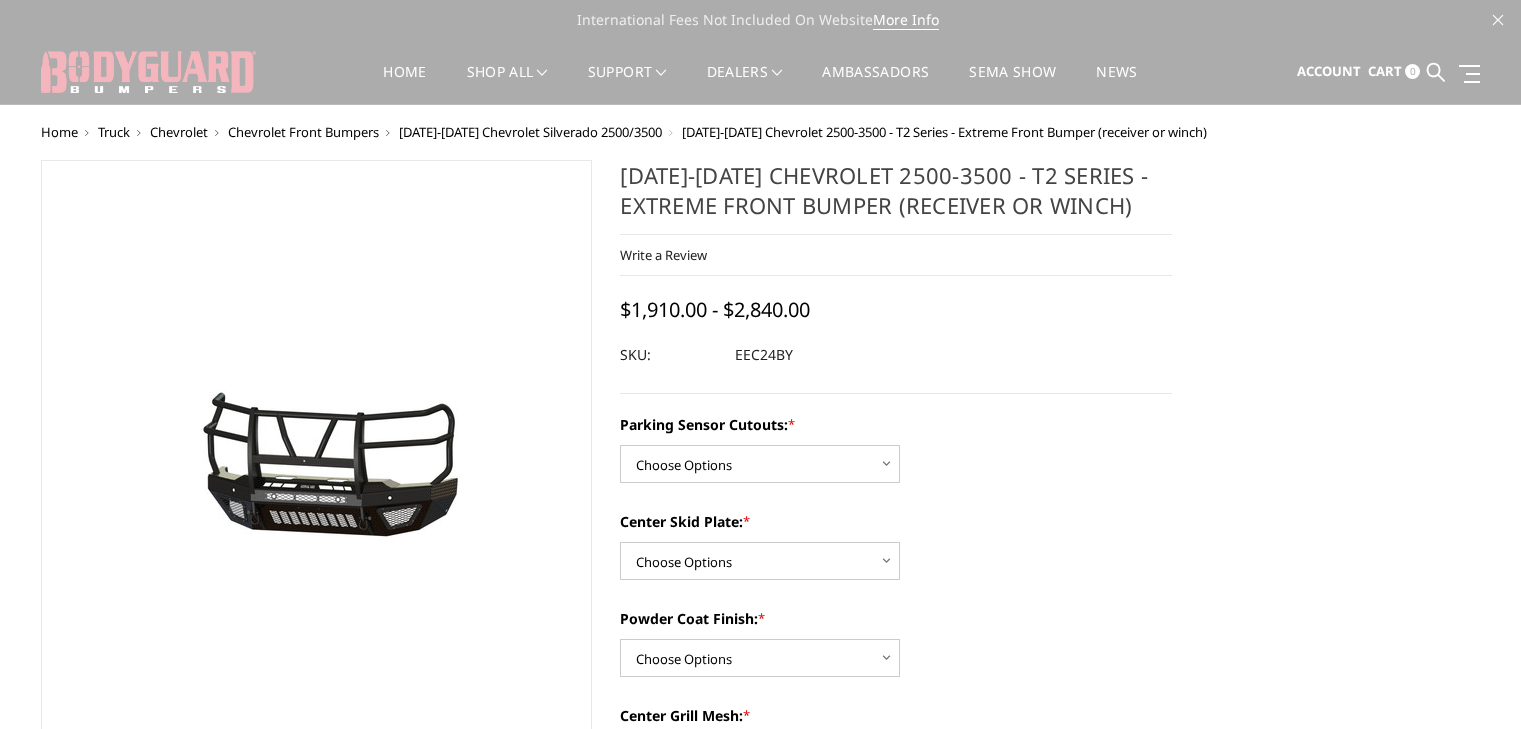scroll, scrollTop: 0, scrollLeft: 0, axis: both 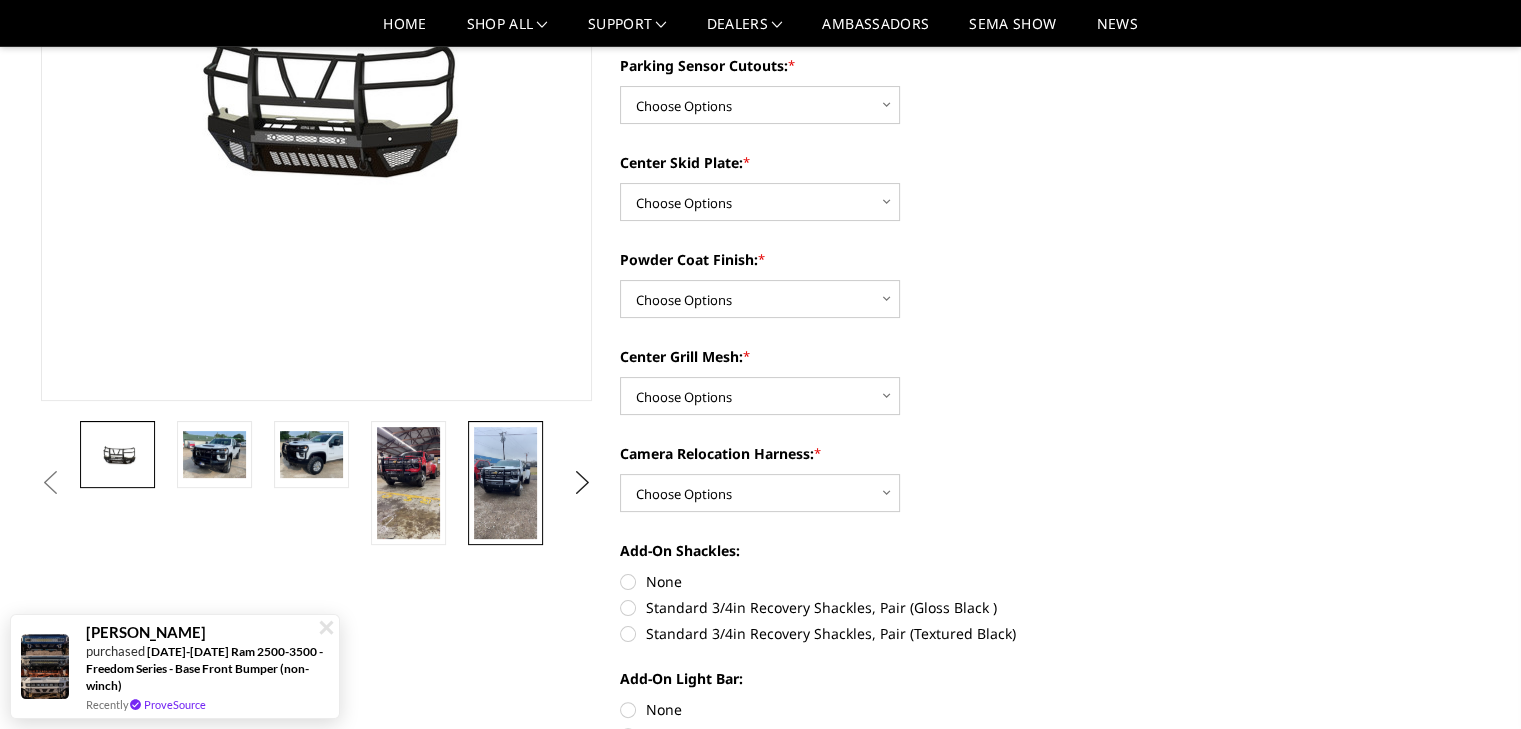 click at bounding box center (505, 483) 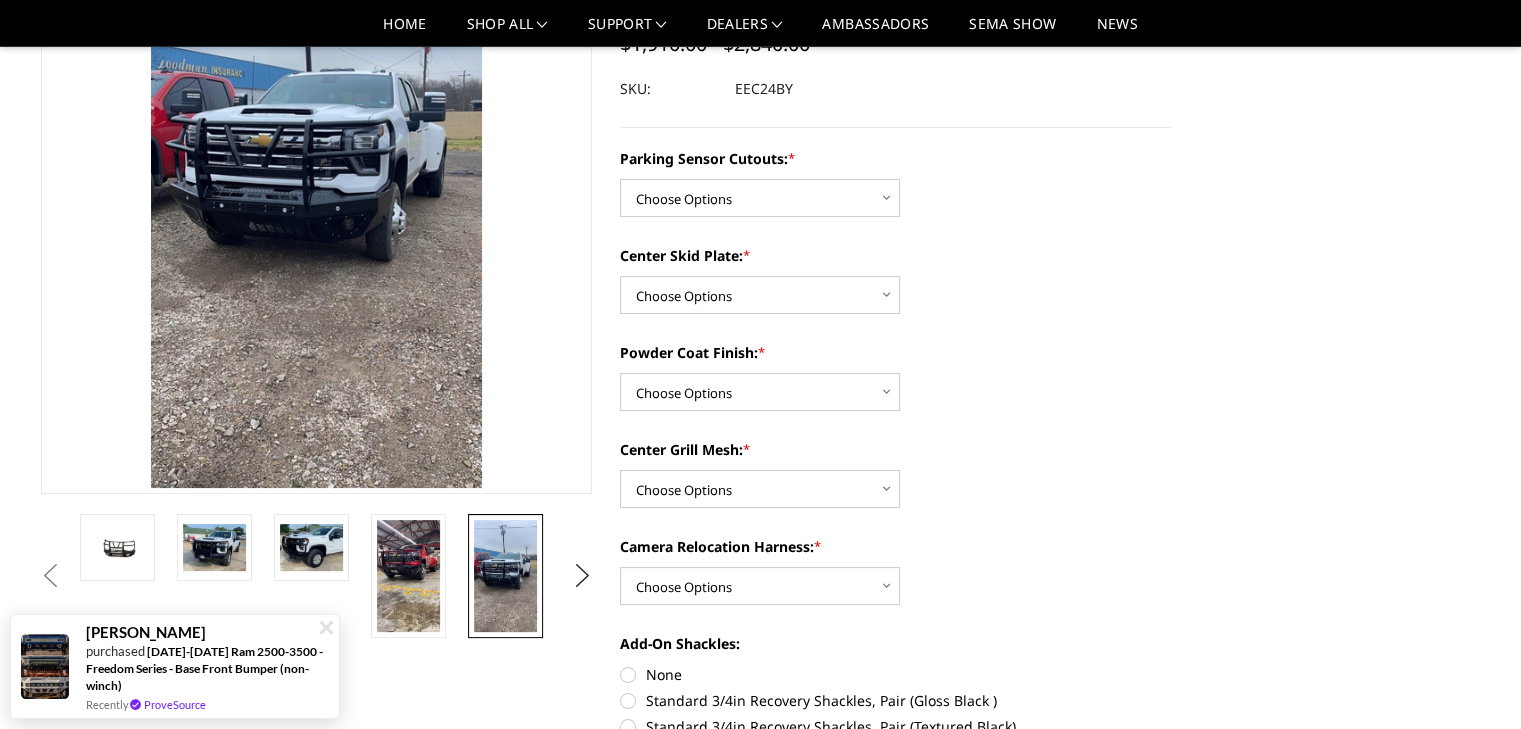 scroll, scrollTop: 222, scrollLeft: 0, axis: vertical 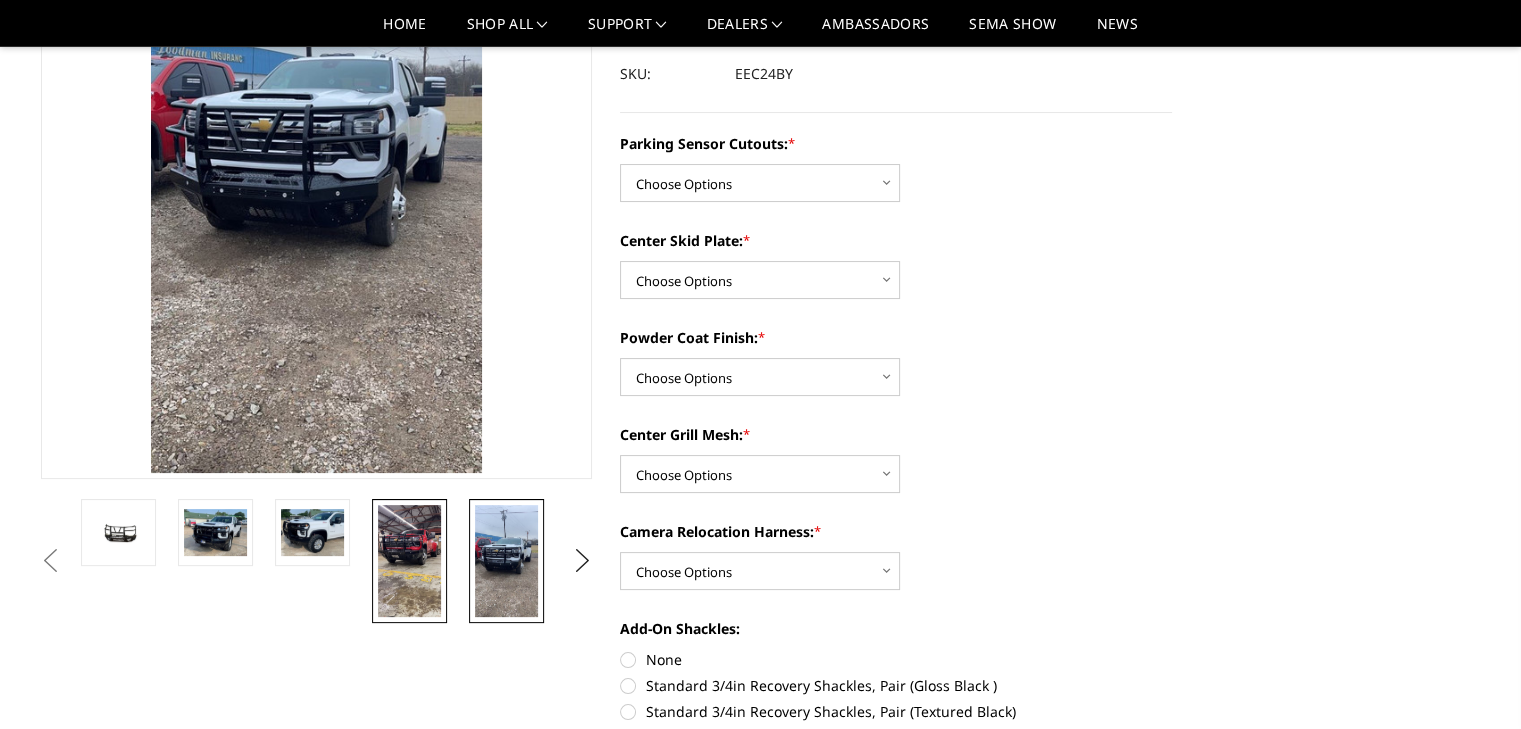 click at bounding box center [409, 561] 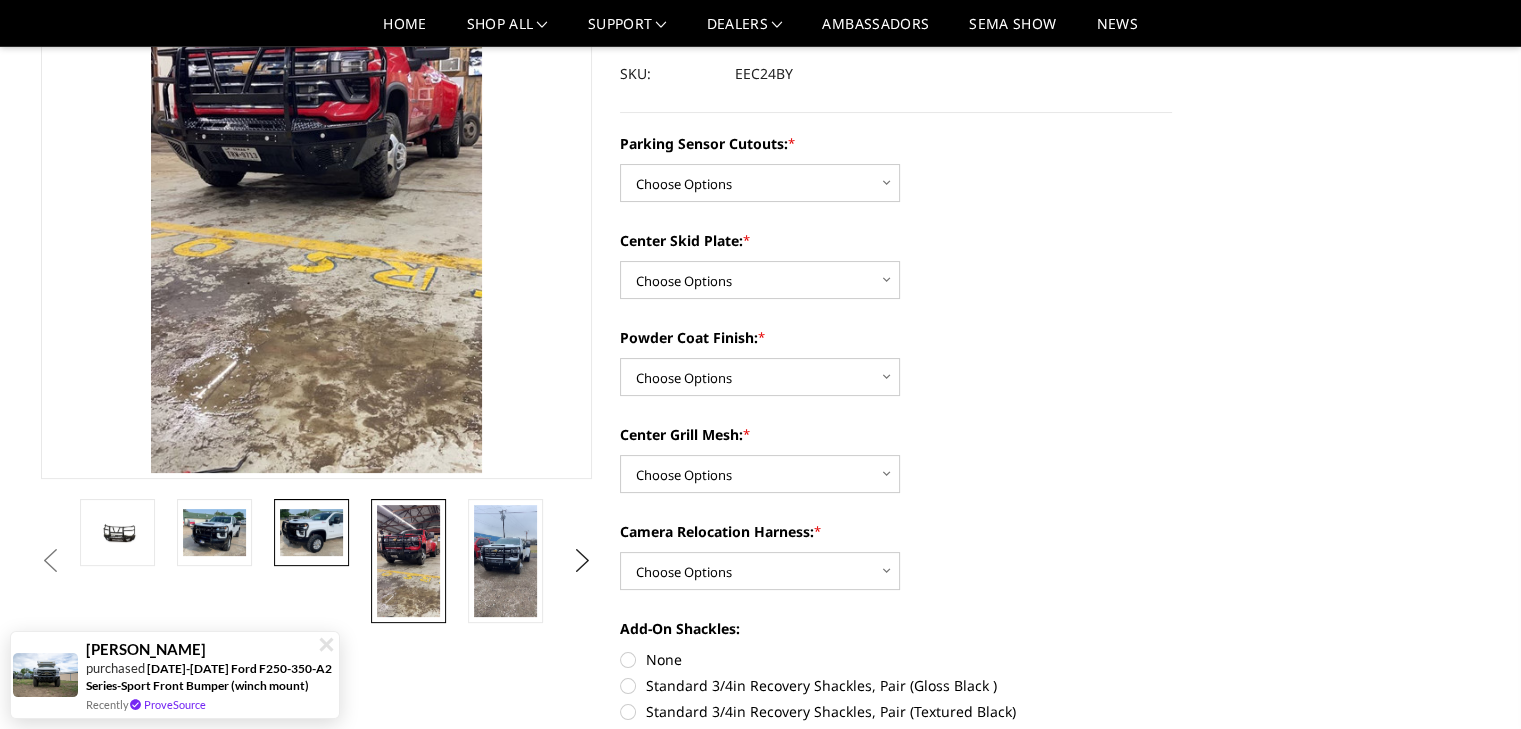 click at bounding box center [311, 532] 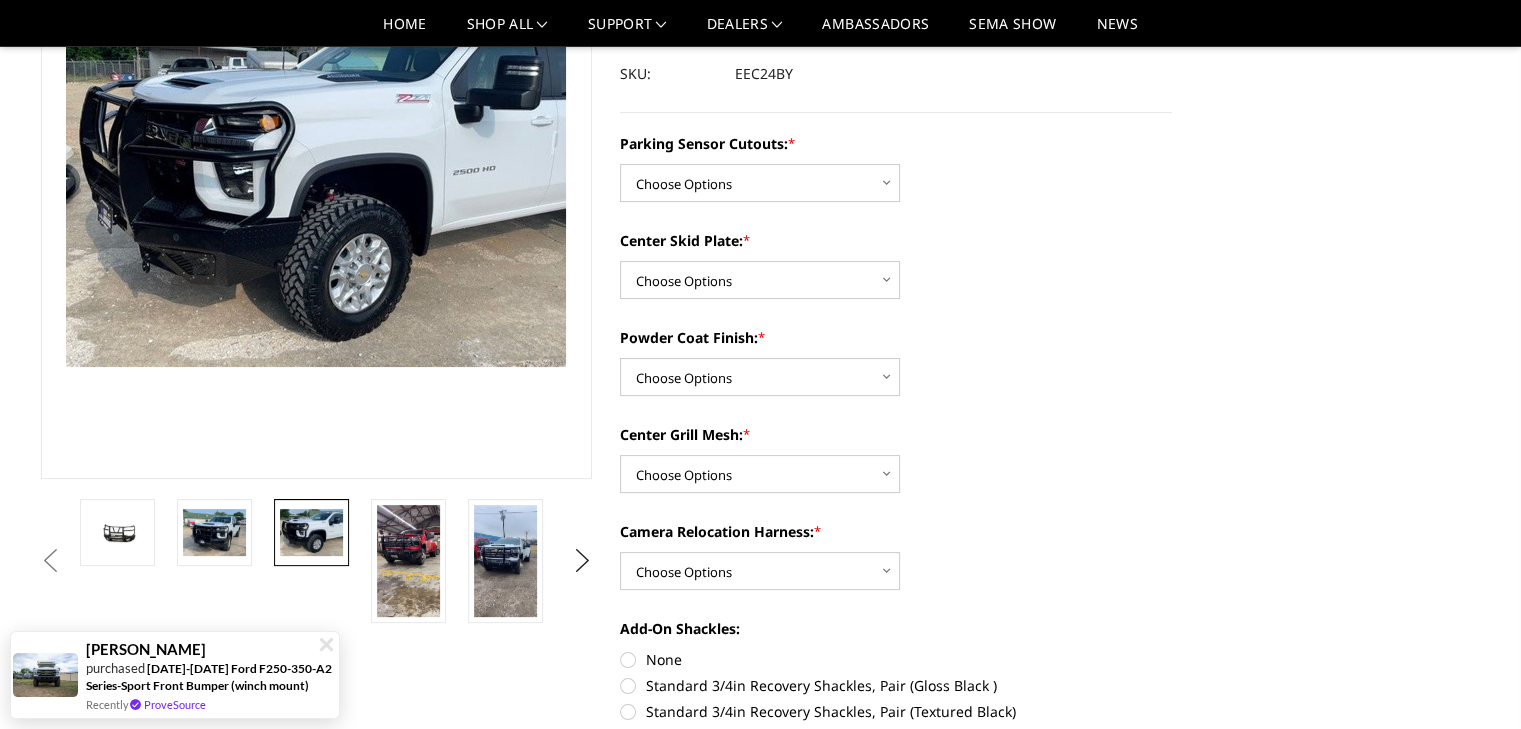 scroll, scrollTop: 329, scrollLeft: 0, axis: vertical 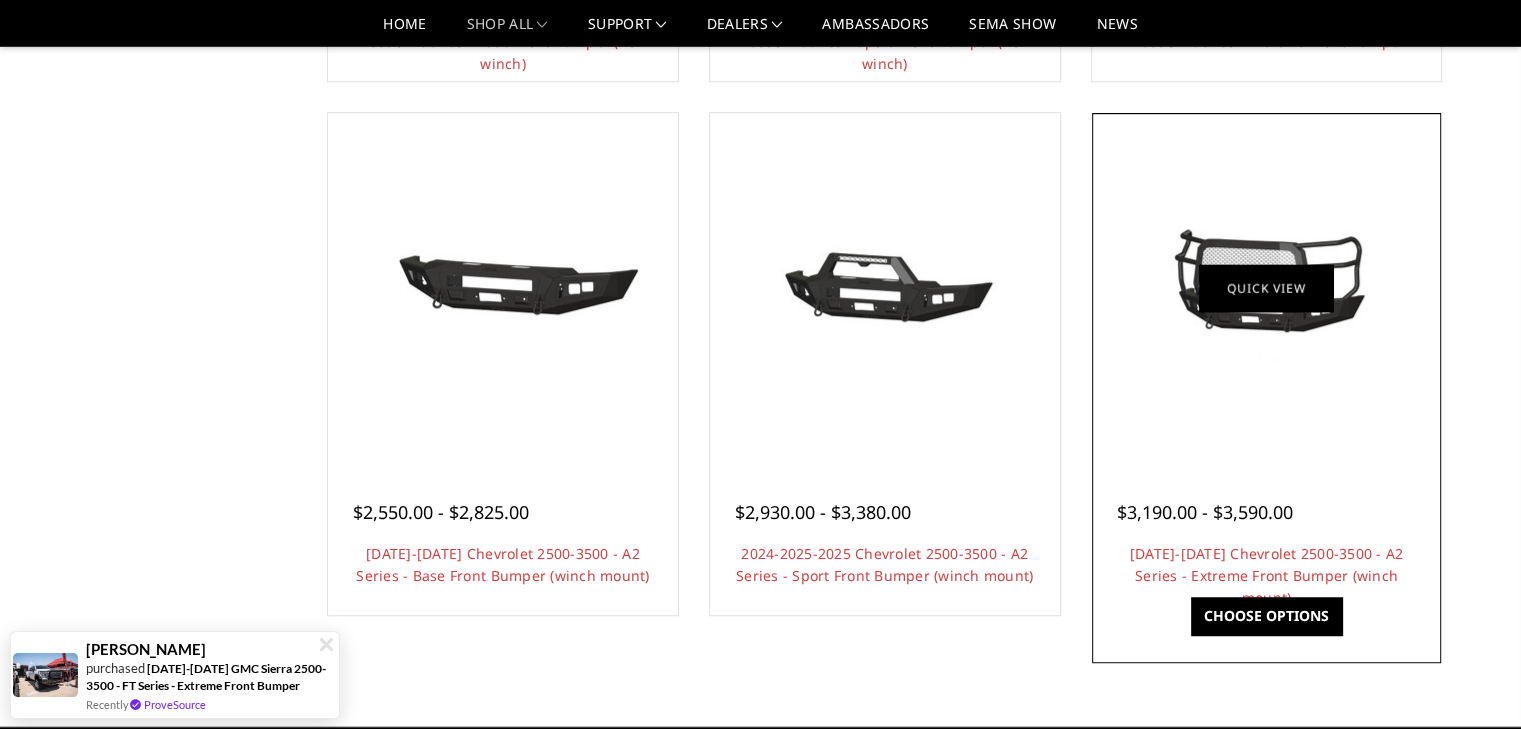 click on "Quick view" at bounding box center [1266, 288] 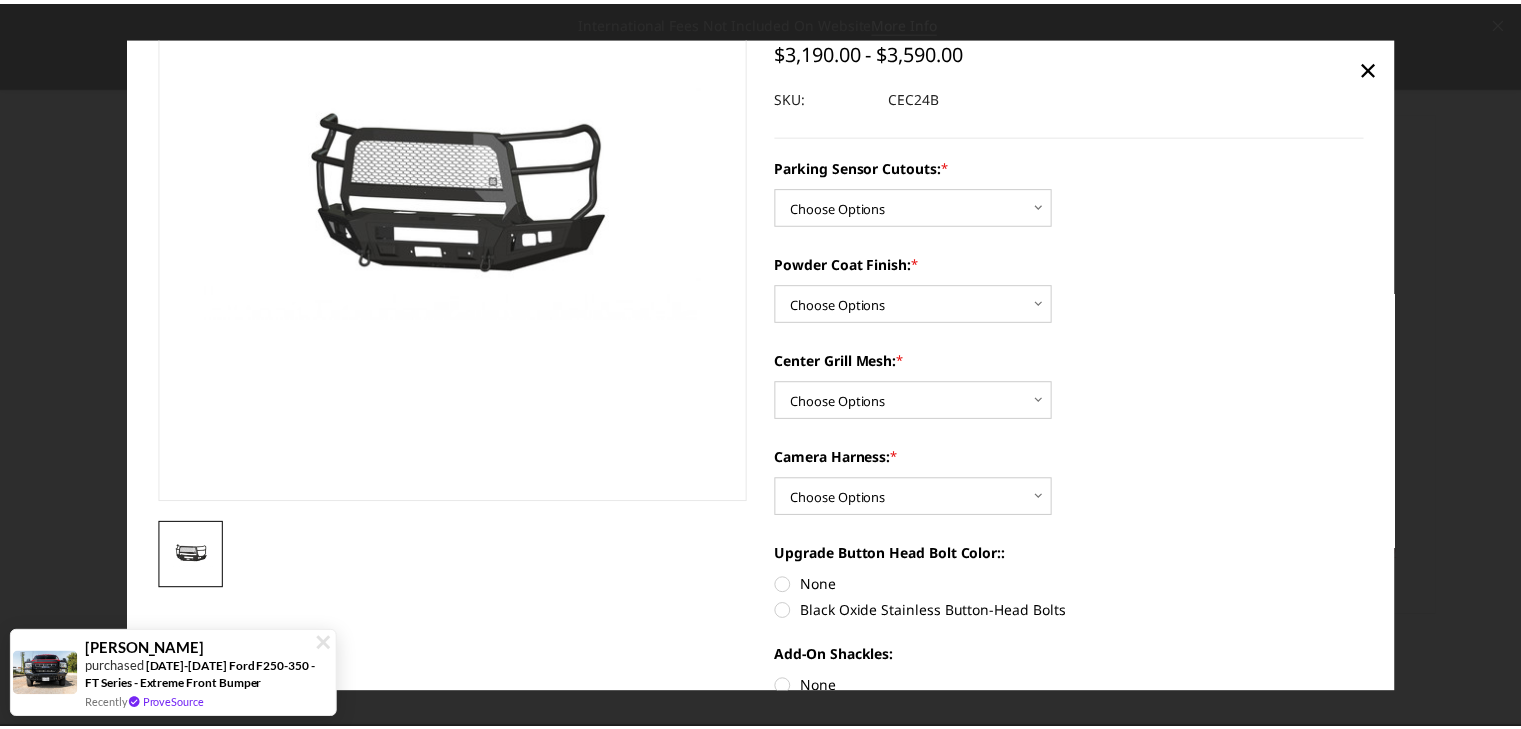 scroll, scrollTop: 100, scrollLeft: 0, axis: vertical 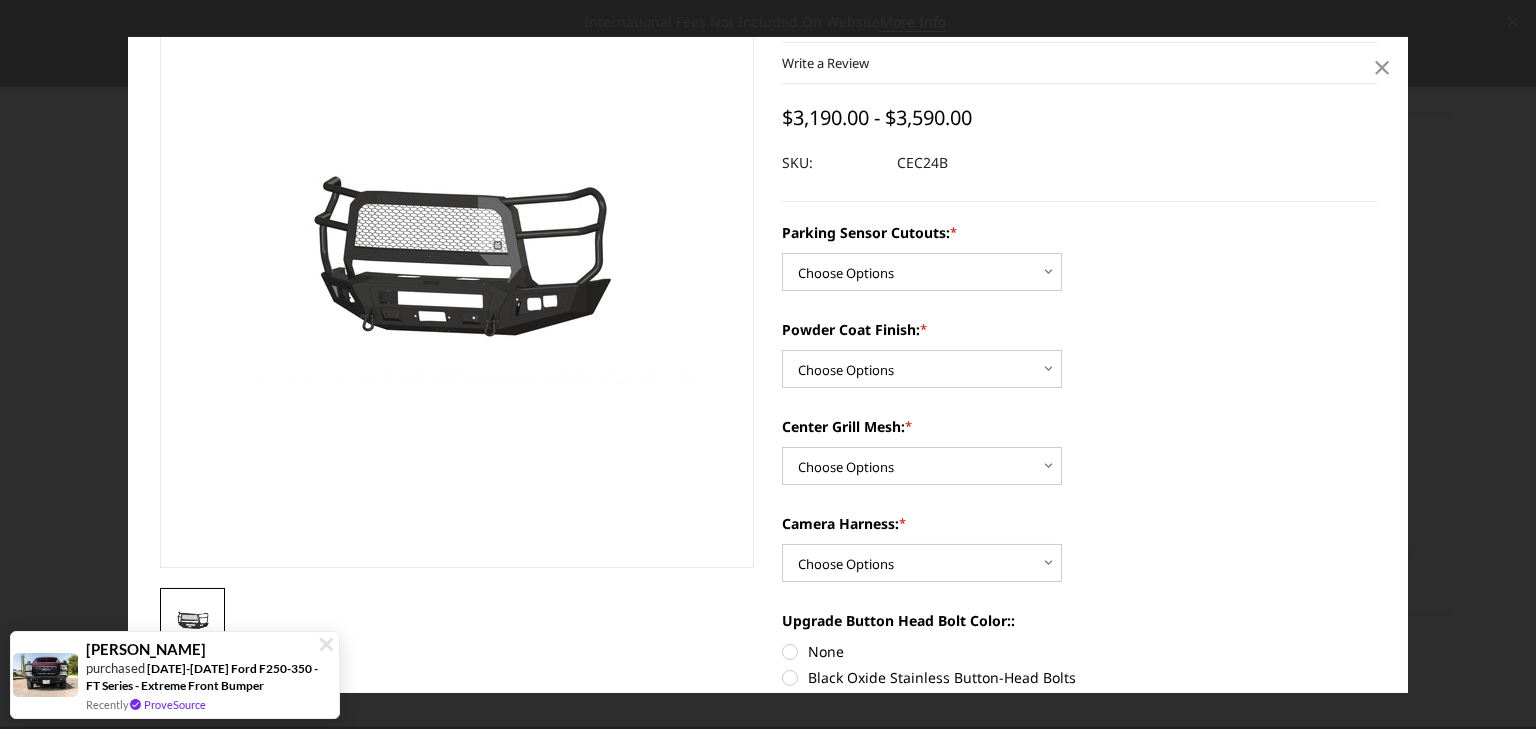 click on "×" at bounding box center (1382, 66) 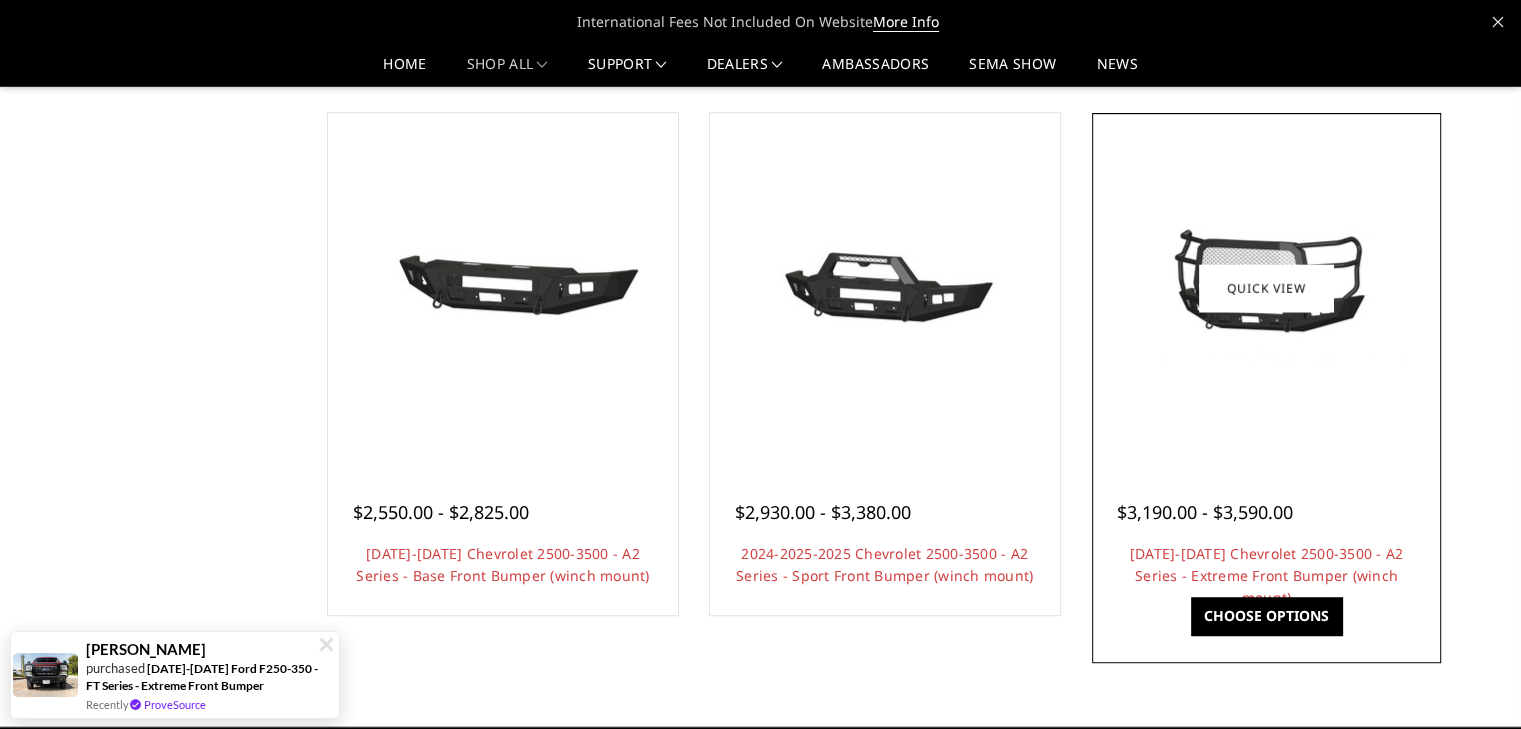 click at bounding box center (1266, 288) 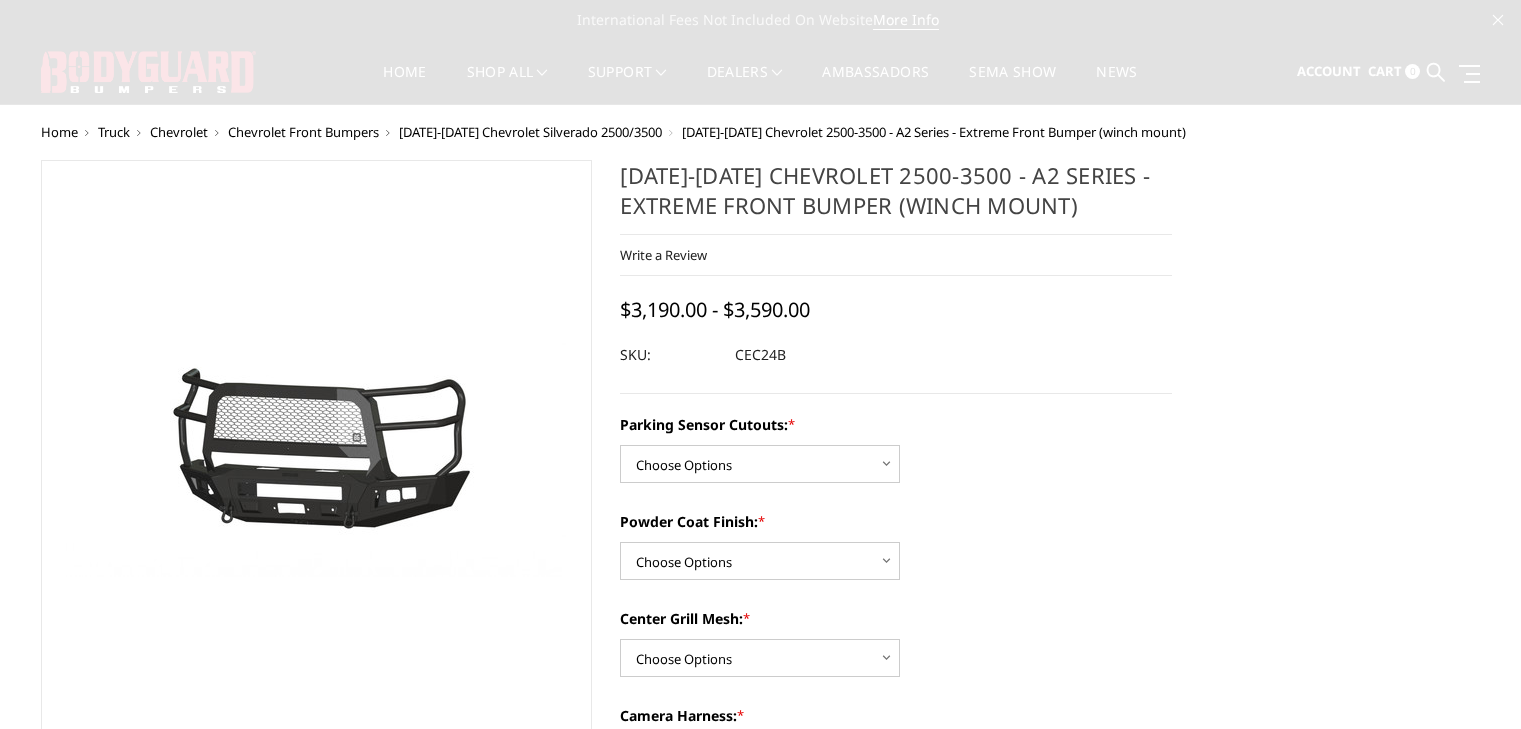 scroll, scrollTop: 0, scrollLeft: 0, axis: both 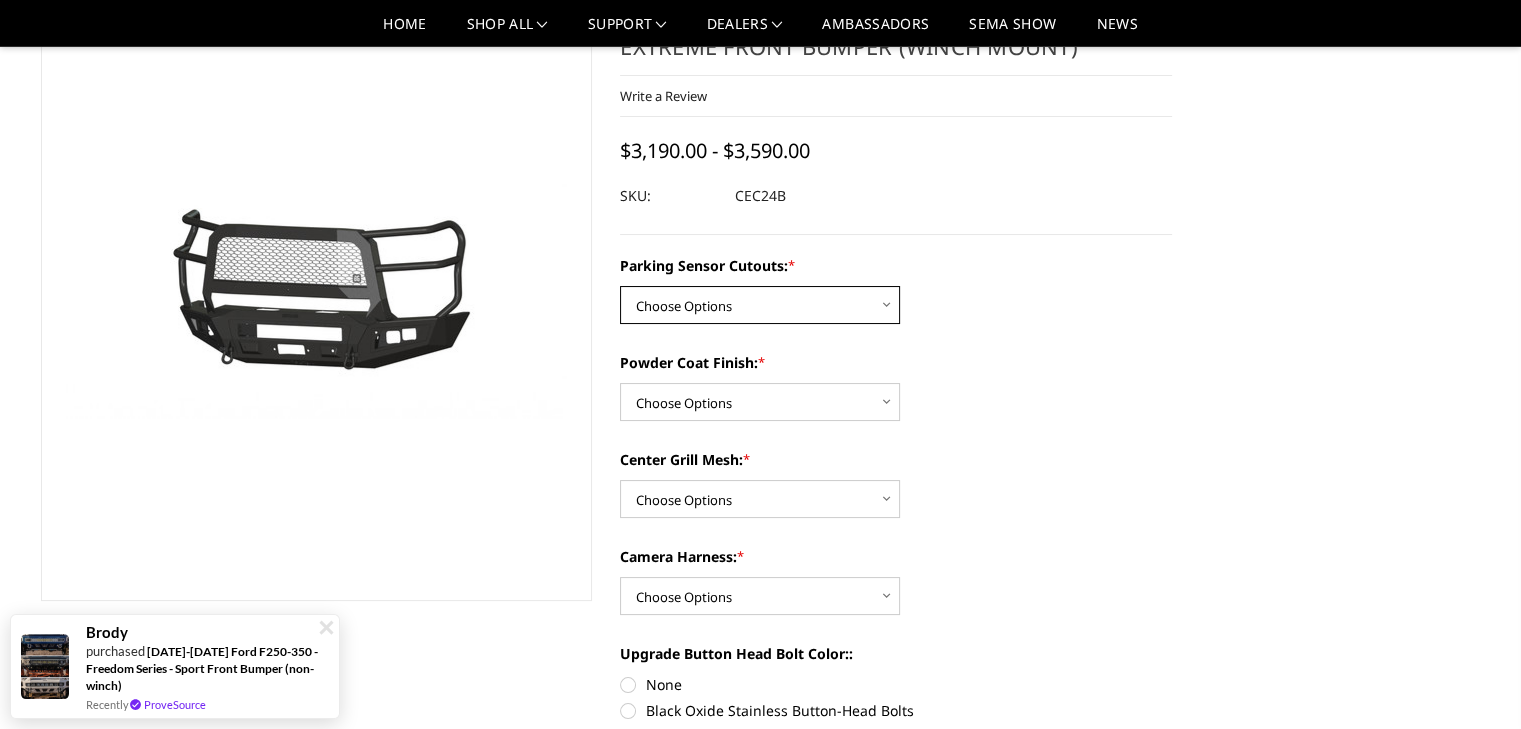 click on "Choose Options
No - Without Parking Sensor Cutouts
Yes - With Parking Sensor Cutouts" at bounding box center (760, 305) 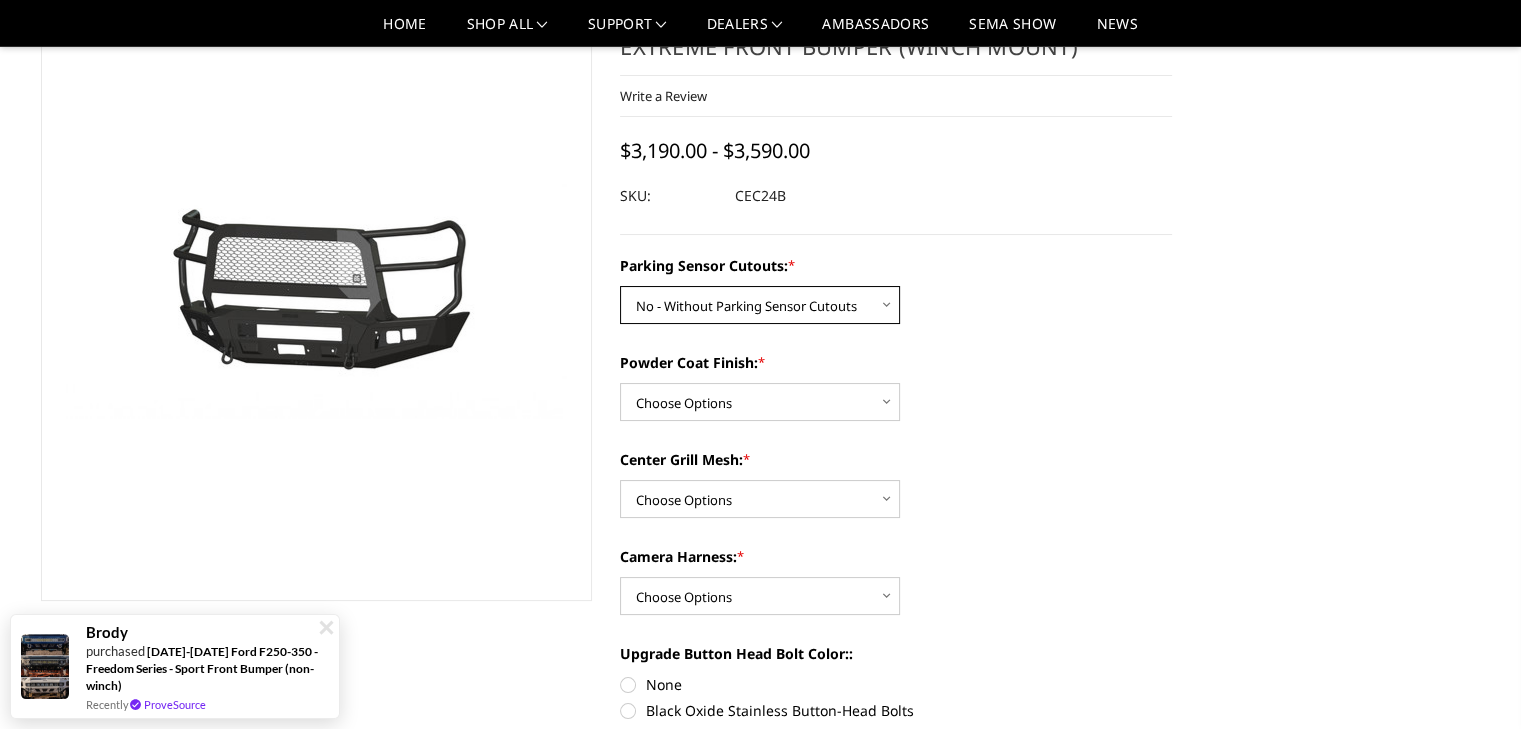 click on "Choose Options
No - Without Parking Sensor Cutouts
Yes - With Parking Sensor Cutouts" at bounding box center (760, 305) 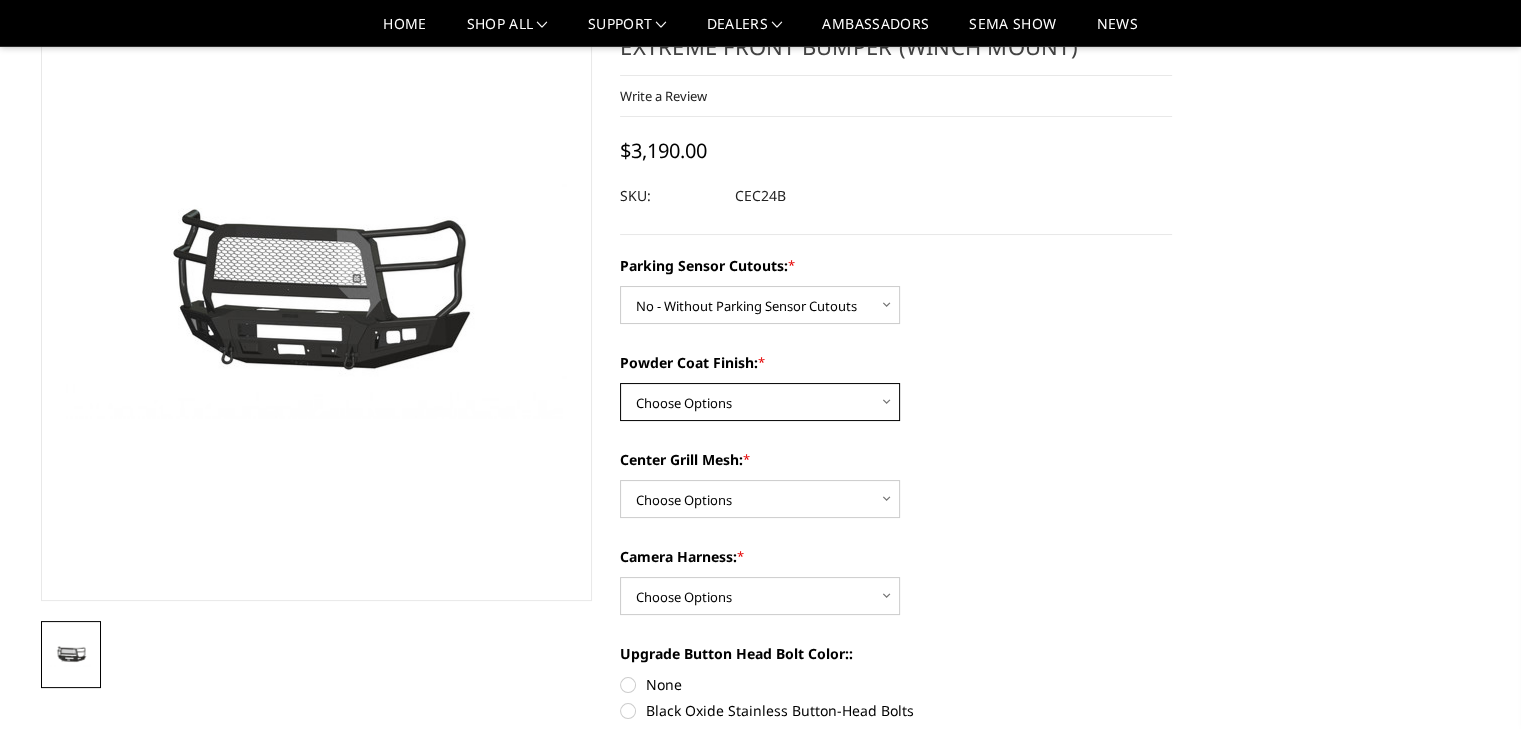 click on "Choose Options
Bare Metal
Textured Black Powder Coat" at bounding box center [760, 402] 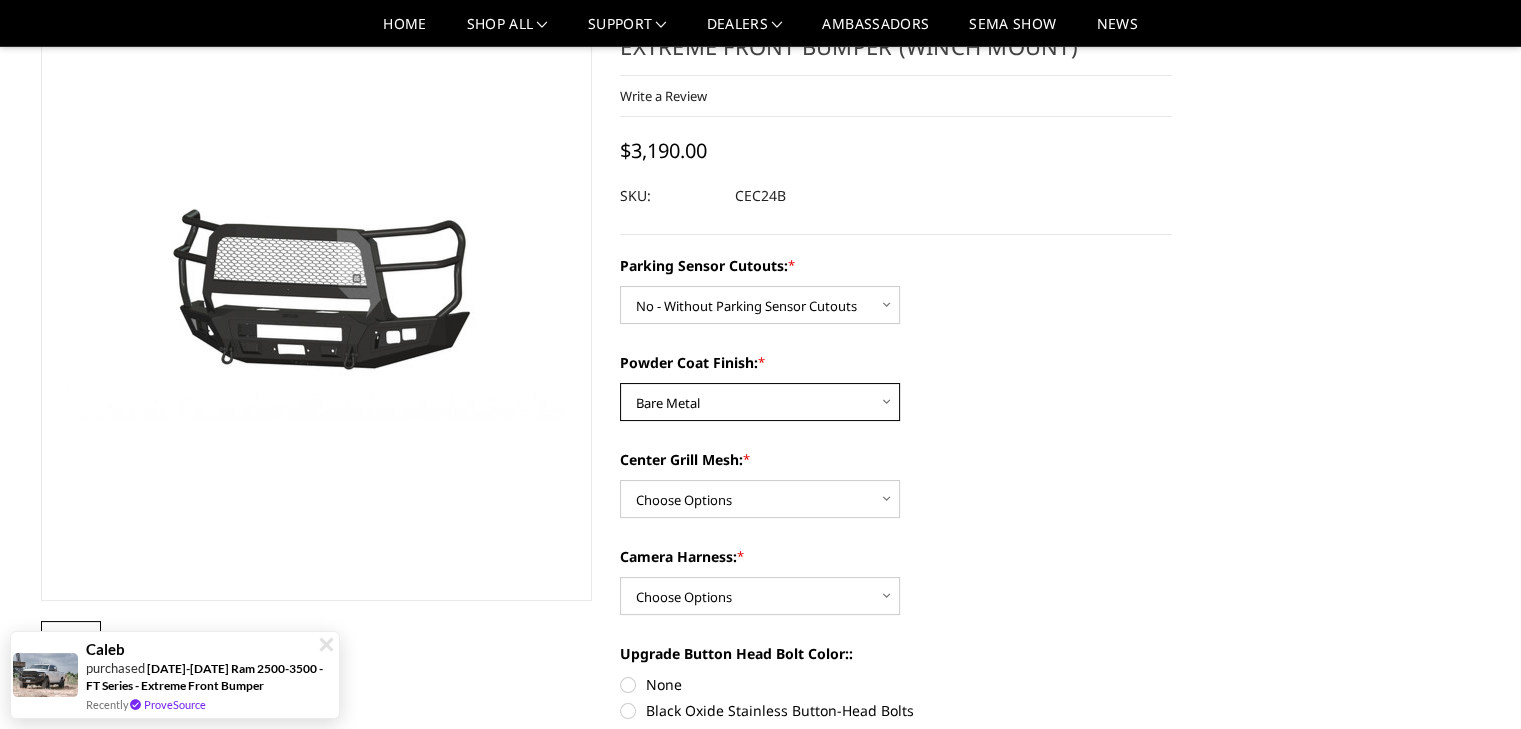 click on "Choose Options
Bare Metal
Textured Black Powder Coat" at bounding box center (760, 402) 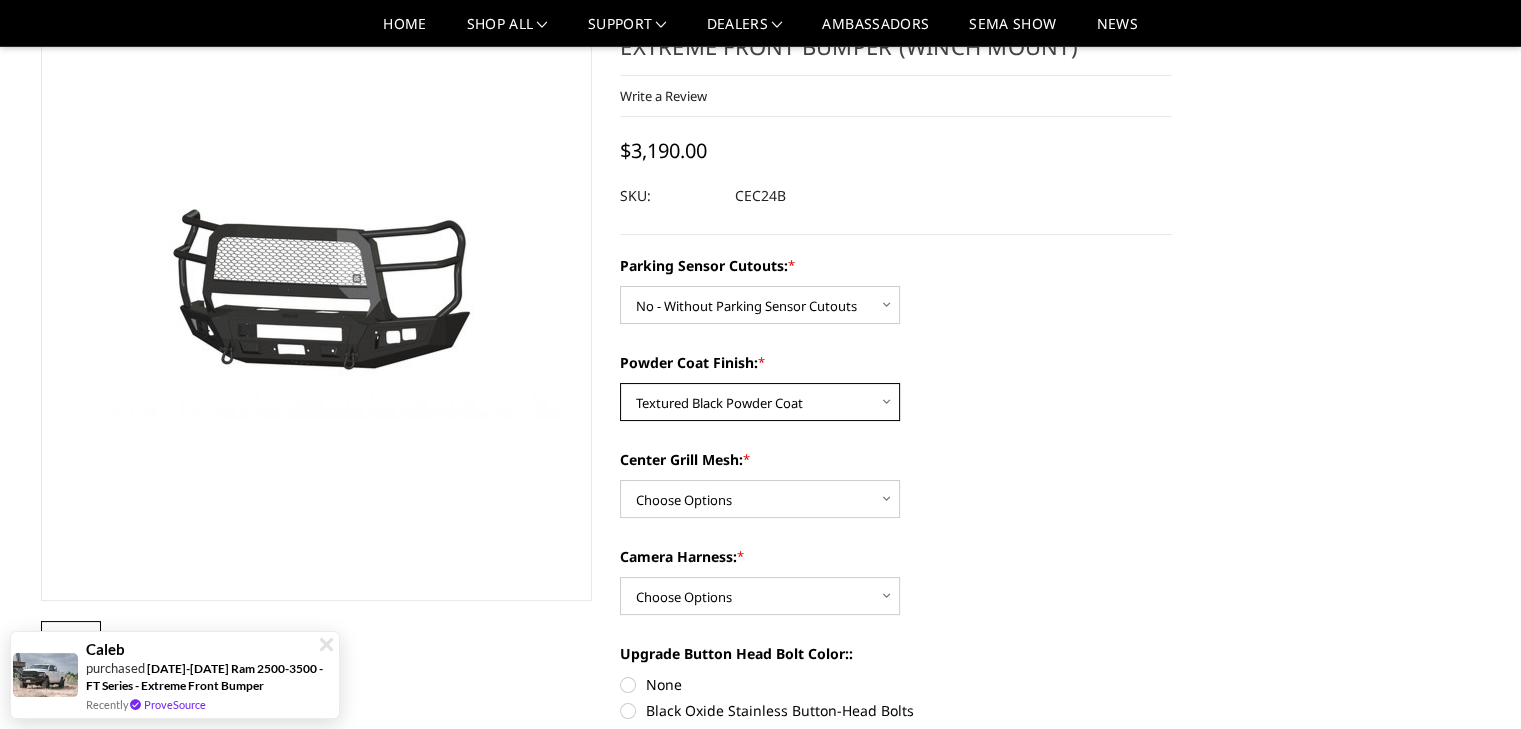 click on "Choose Options
Bare Metal
Textured Black Powder Coat" at bounding box center (760, 402) 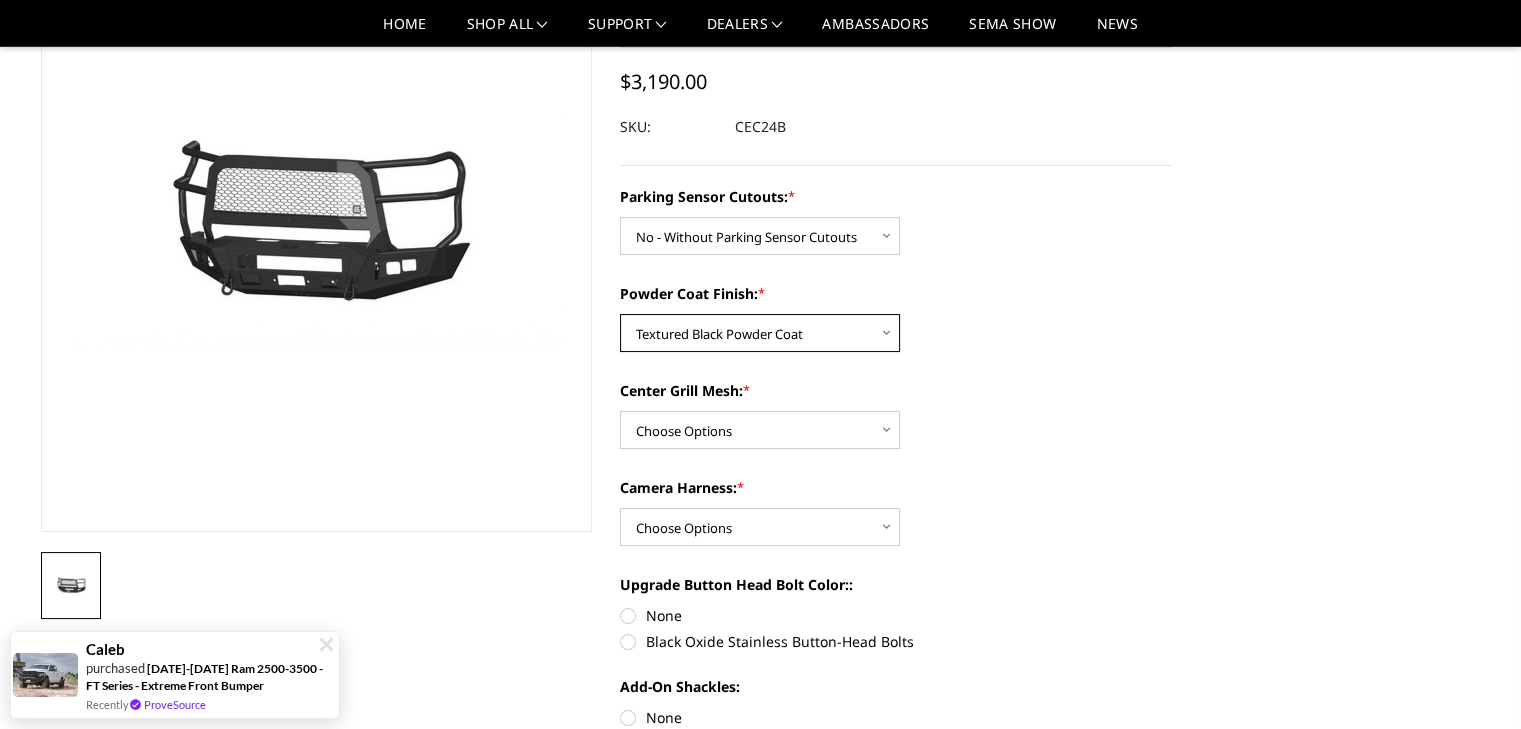 scroll, scrollTop: 200, scrollLeft: 0, axis: vertical 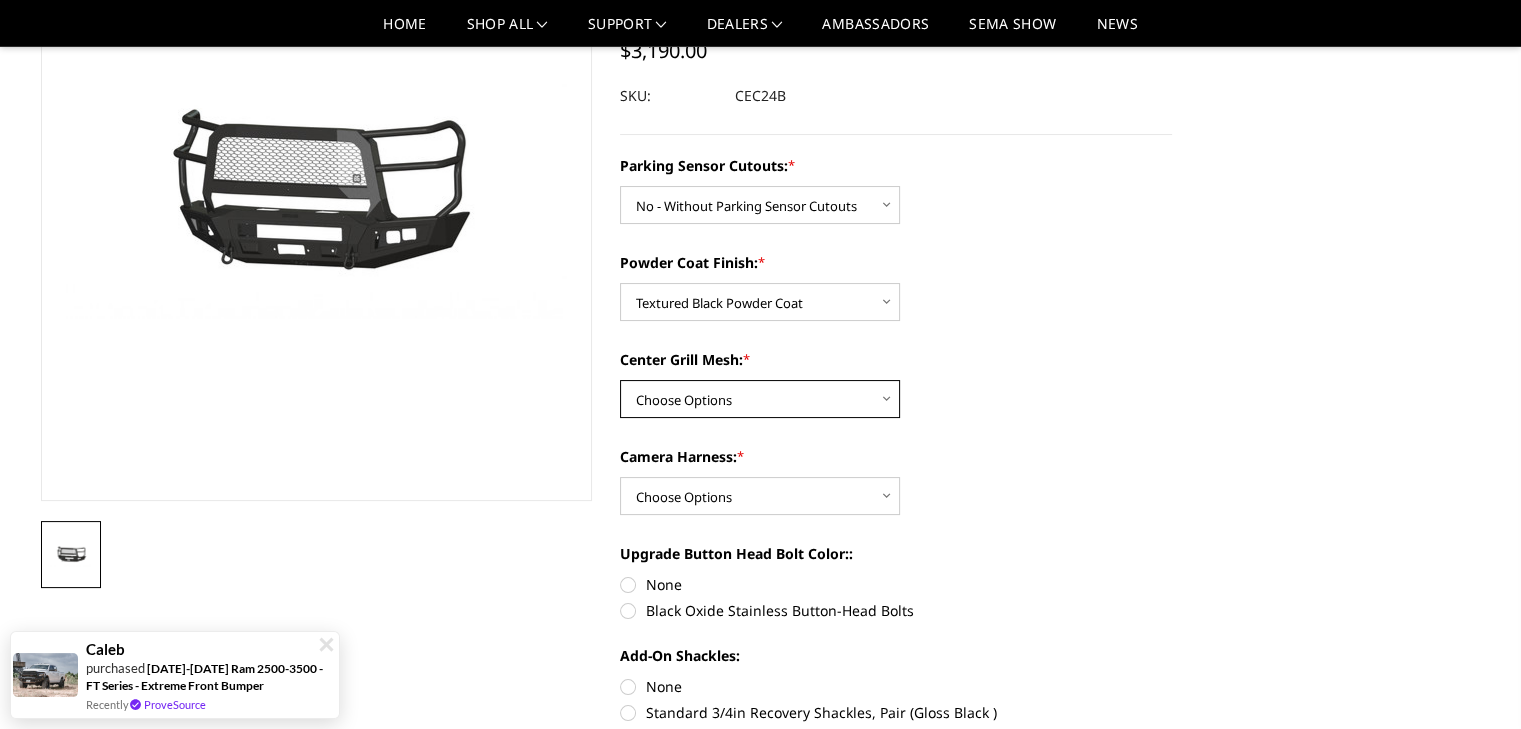 click on "Choose Options
With Center Grill Mesh
Without Center Grill Mesh" at bounding box center (760, 399) 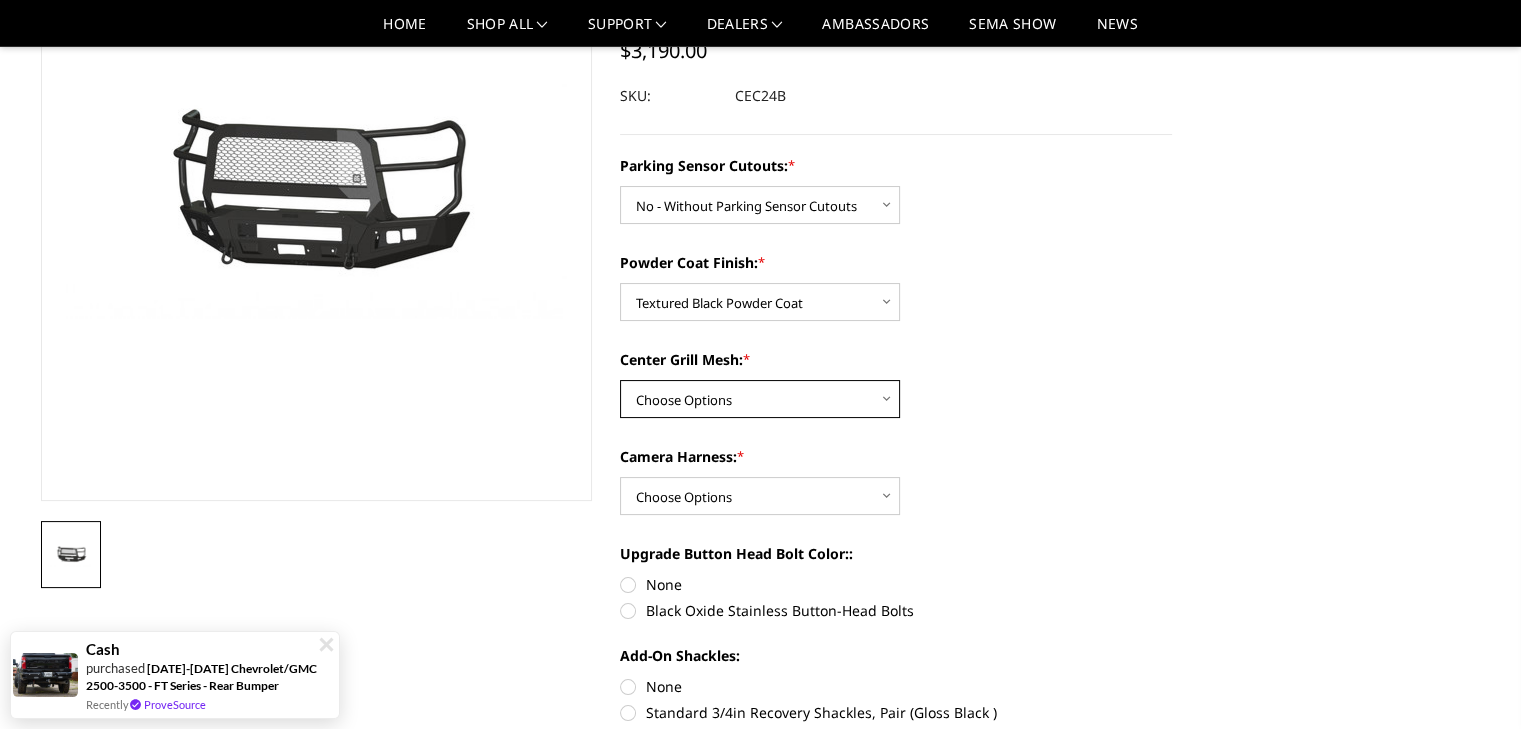select on "2250" 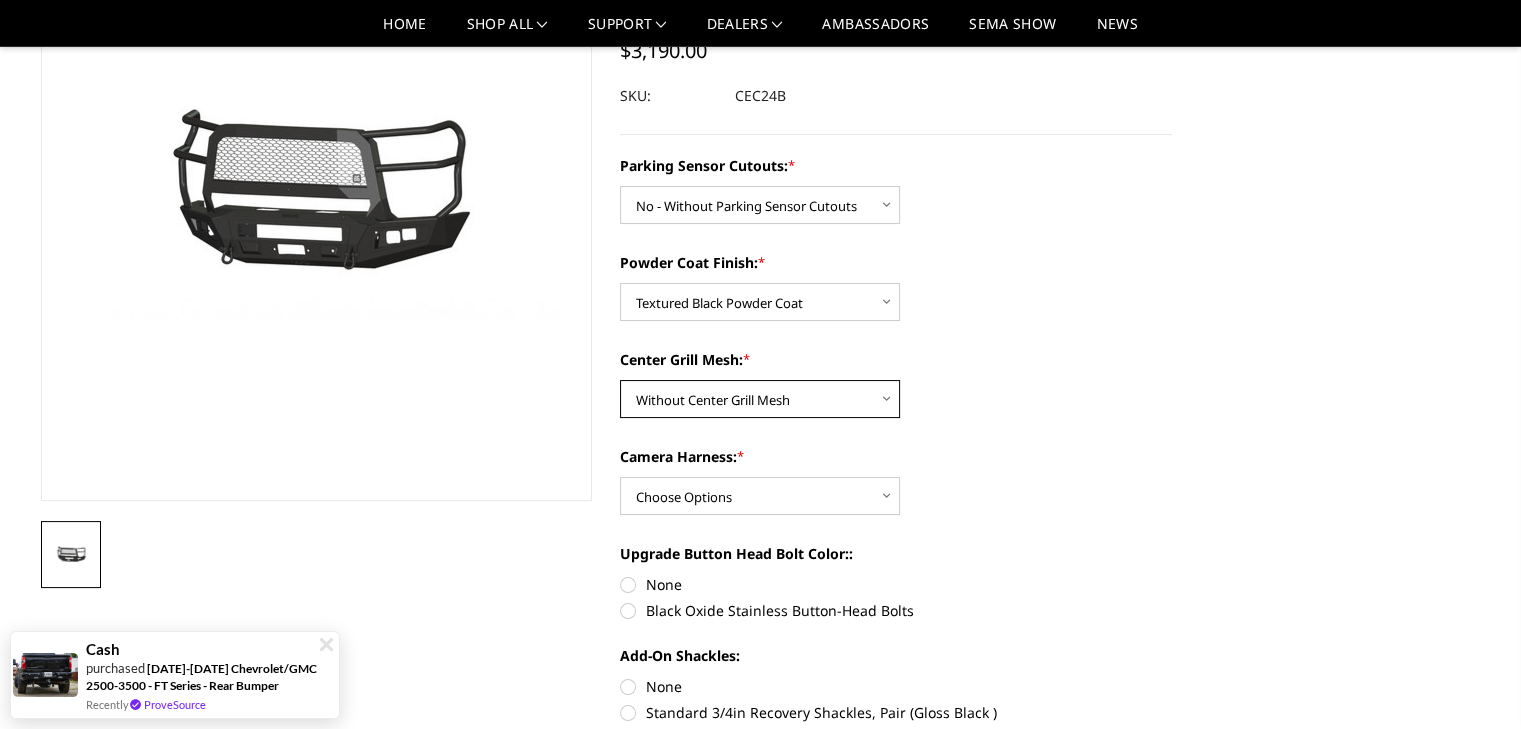 click on "Choose Options
With Center Grill Mesh
Without Center Grill Mesh" at bounding box center (760, 399) 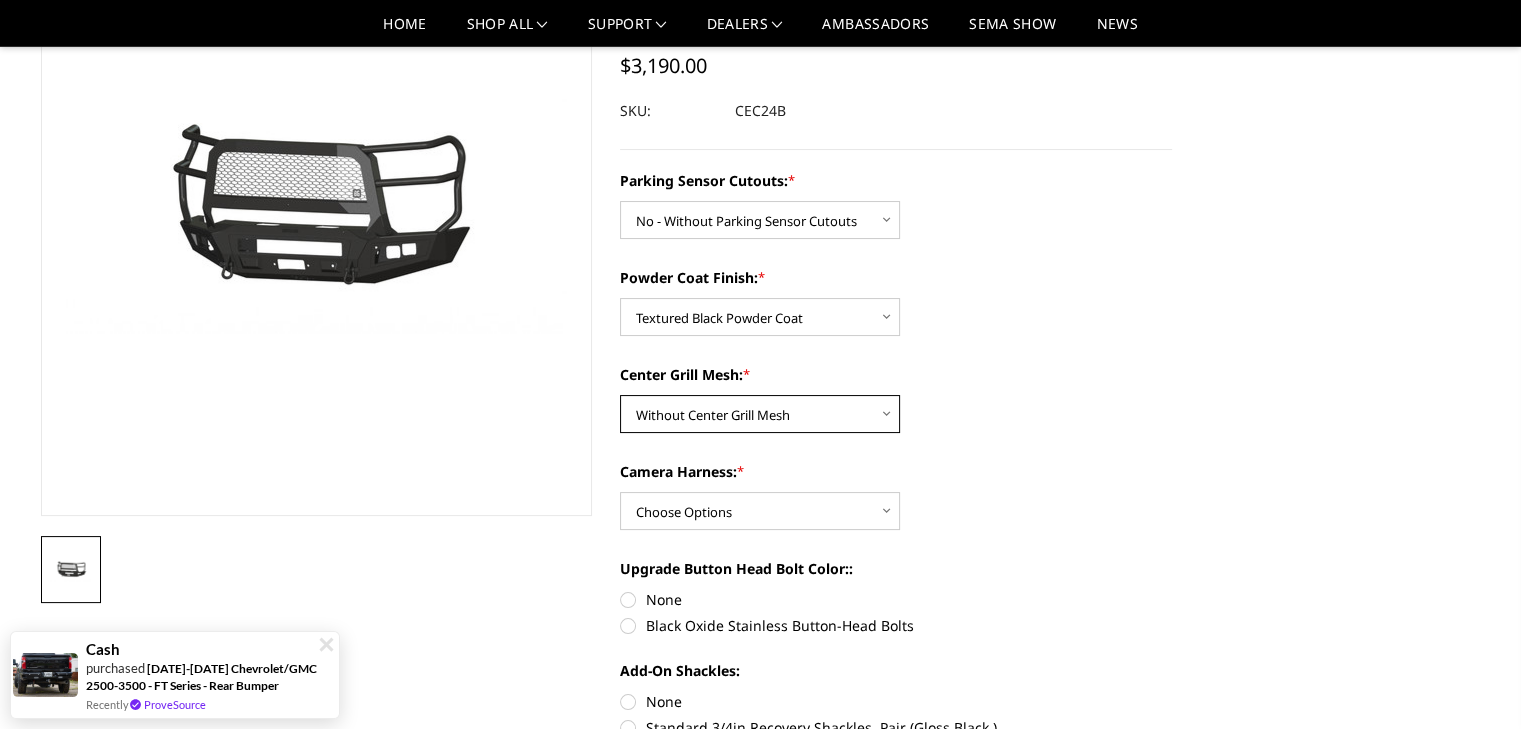 scroll, scrollTop: 200, scrollLeft: 0, axis: vertical 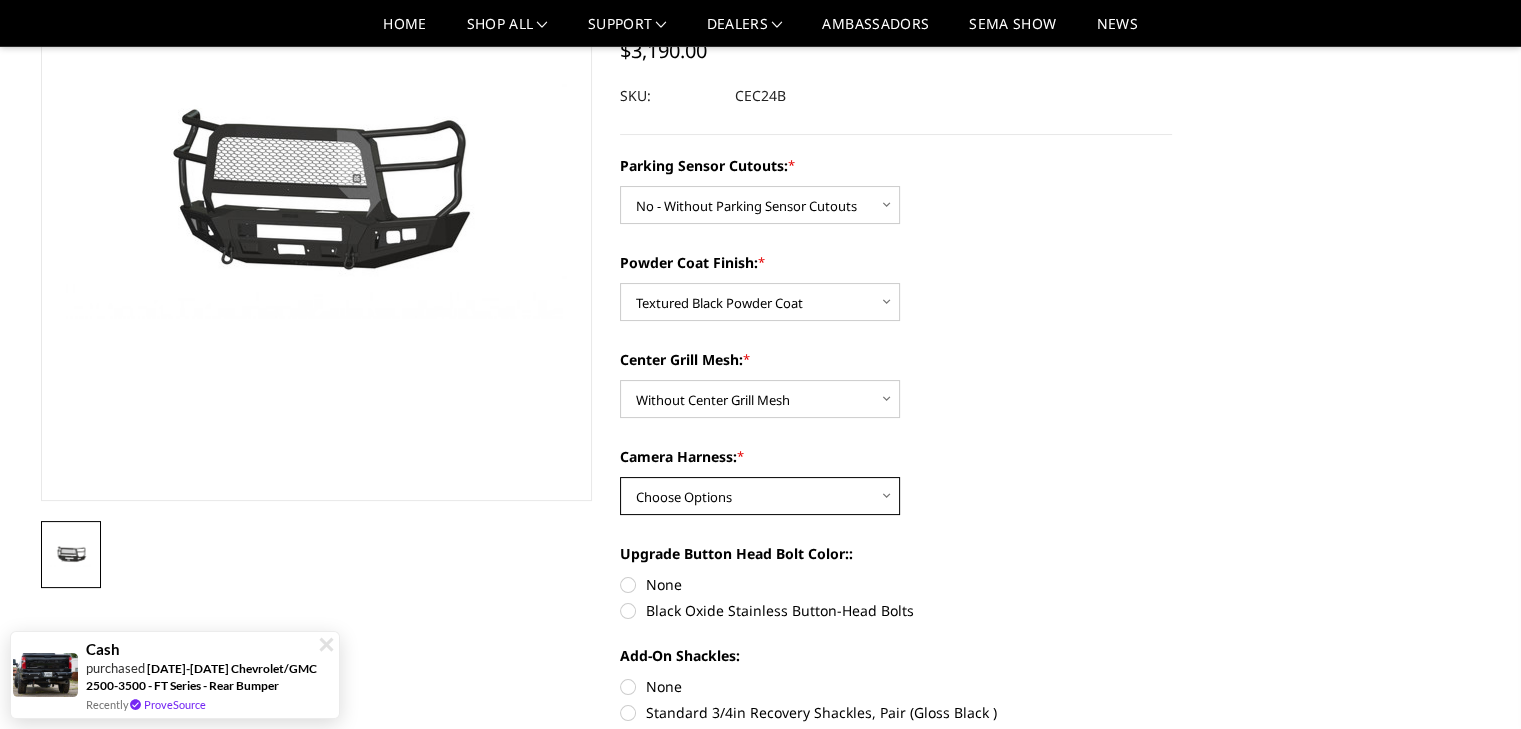 click on "Choose Options
WITH Camera Harness
WITHOUT Camera Harness" at bounding box center (760, 496) 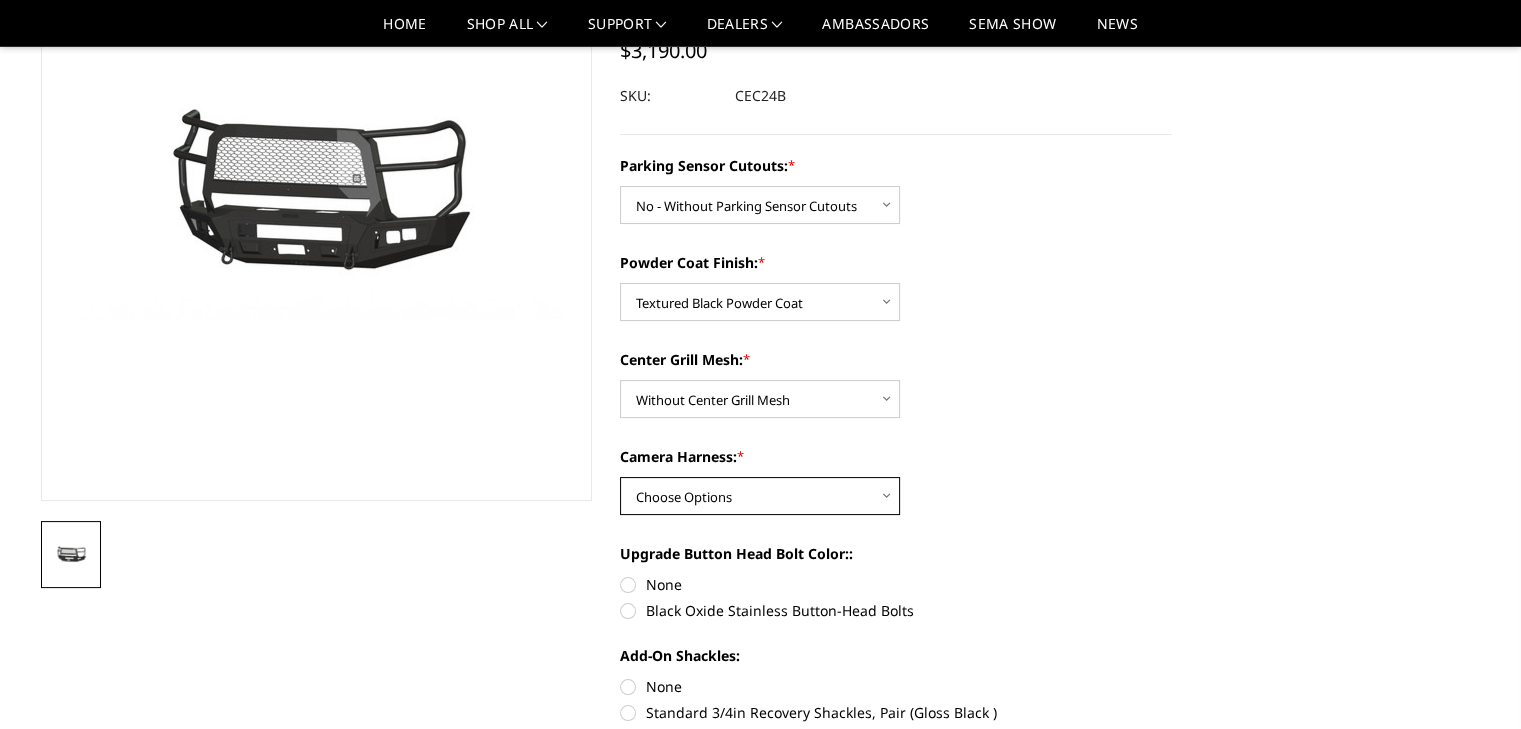 select on "2252" 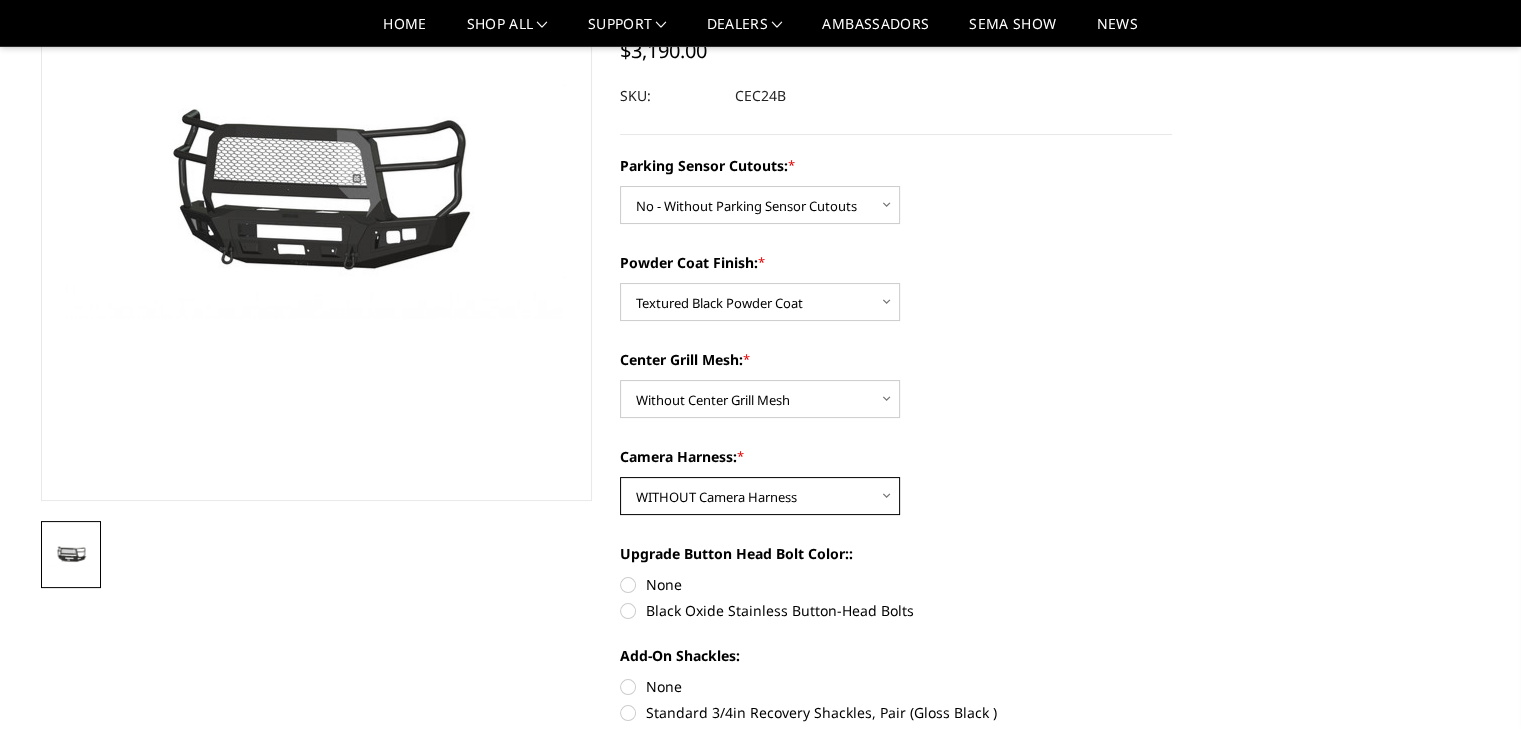 click on "Choose Options
WITH Camera Harness
WITHOUT Camera Harness" at bounding box center [760, 496] 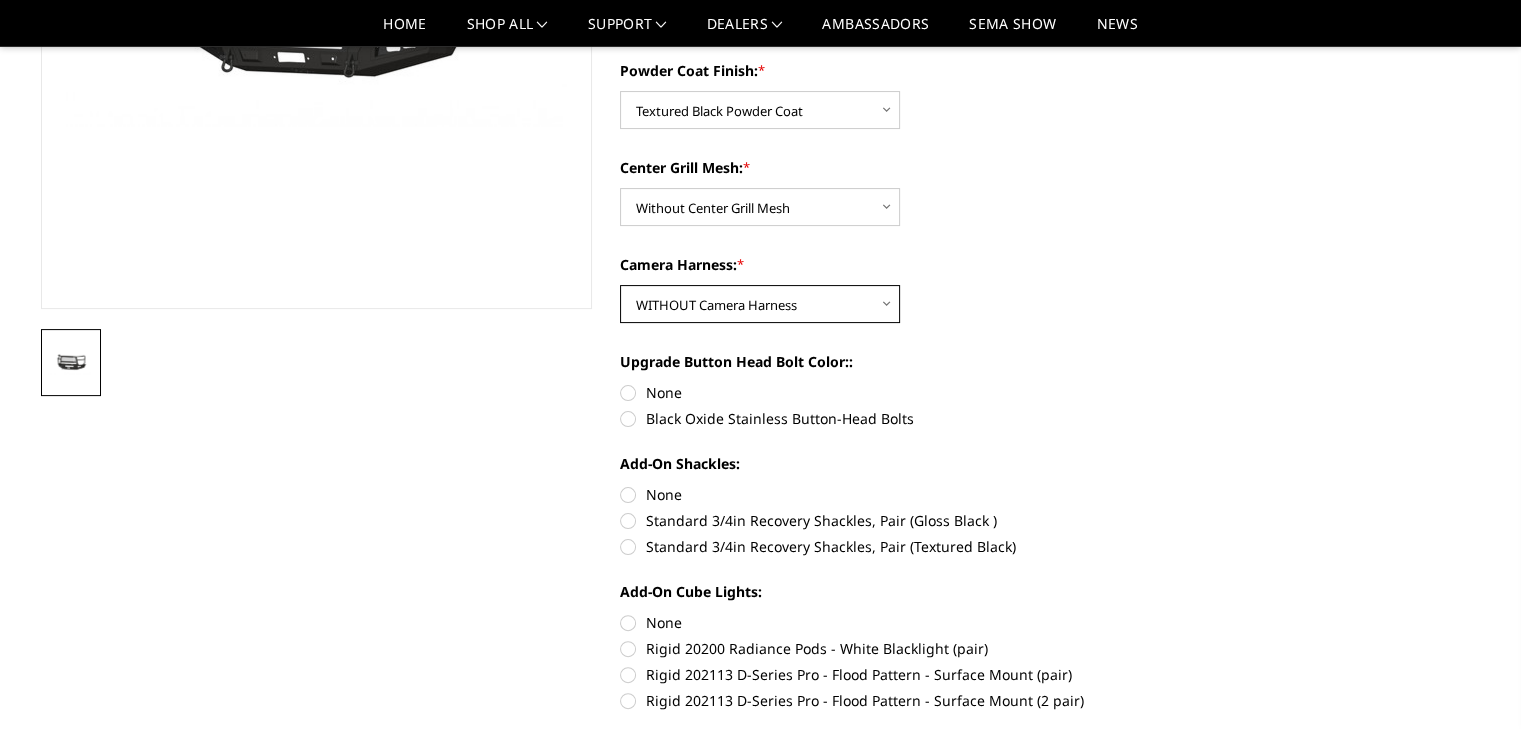 scroll, scrollTop: 400, scrollLeft: 0, axis: vertical 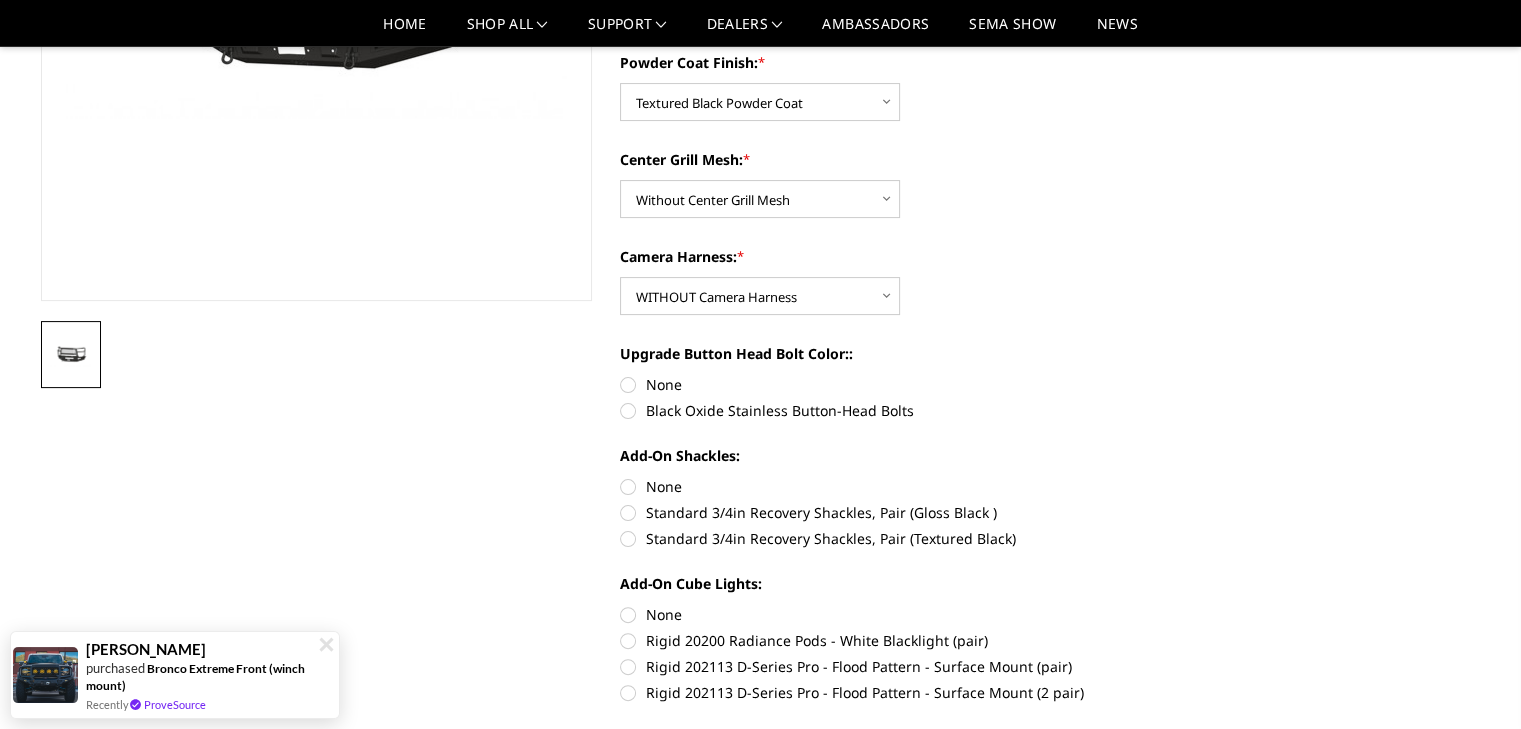 click on "Black Oxide Stainless Button-Head Bolts" at bounding box center [896, 410] 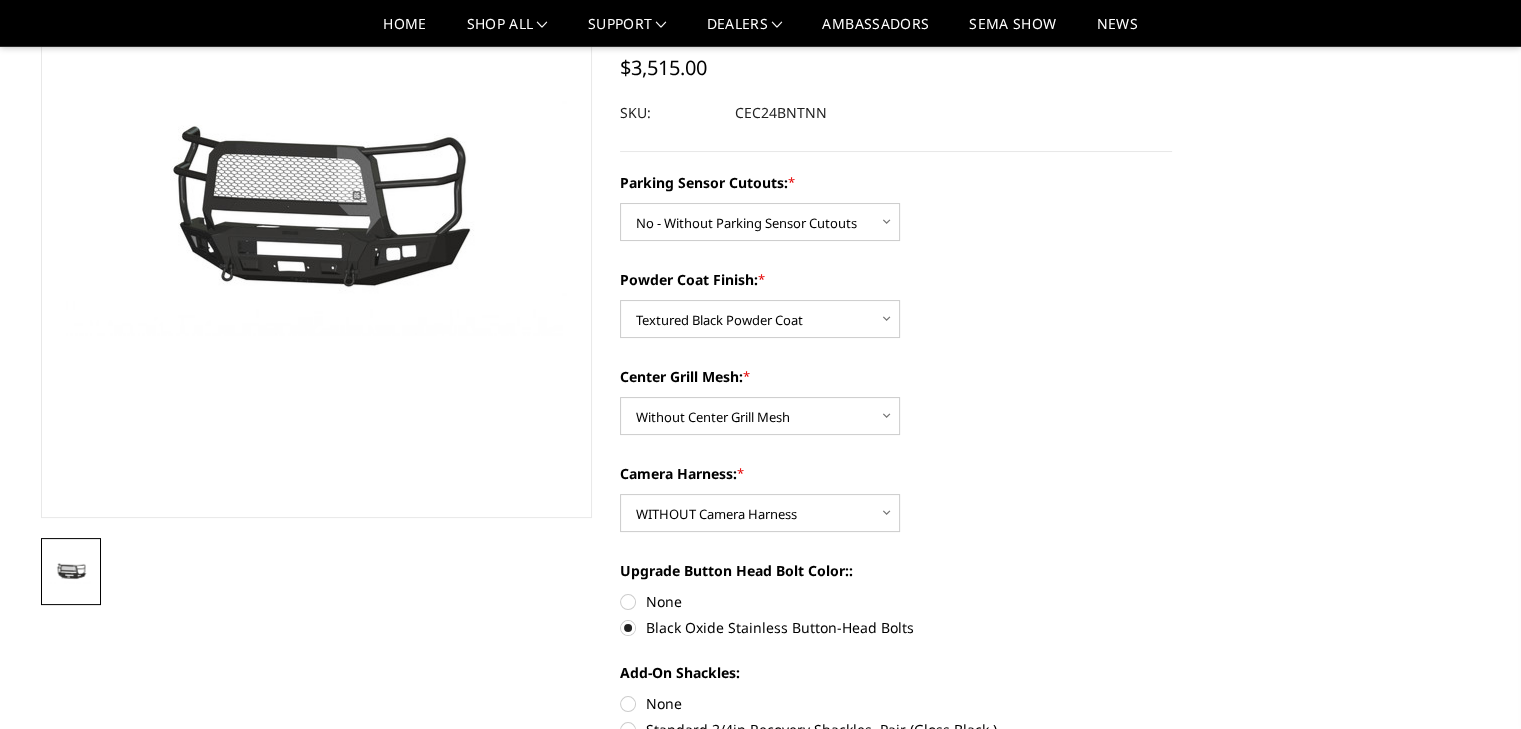 scroll, scrollTop: 200, scrollLeft: 0, axis: vertical 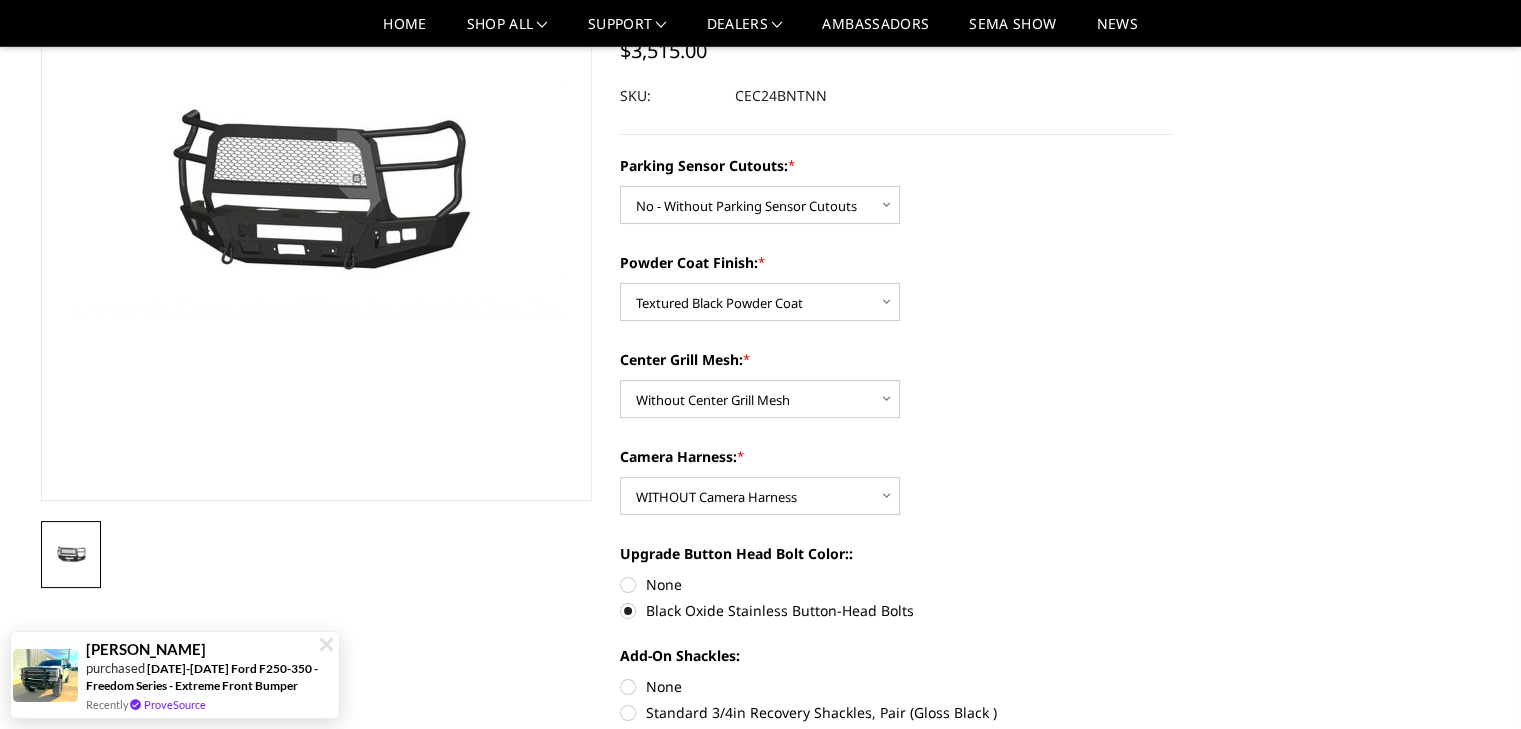 click on "None" at bounding box center (896, 584) 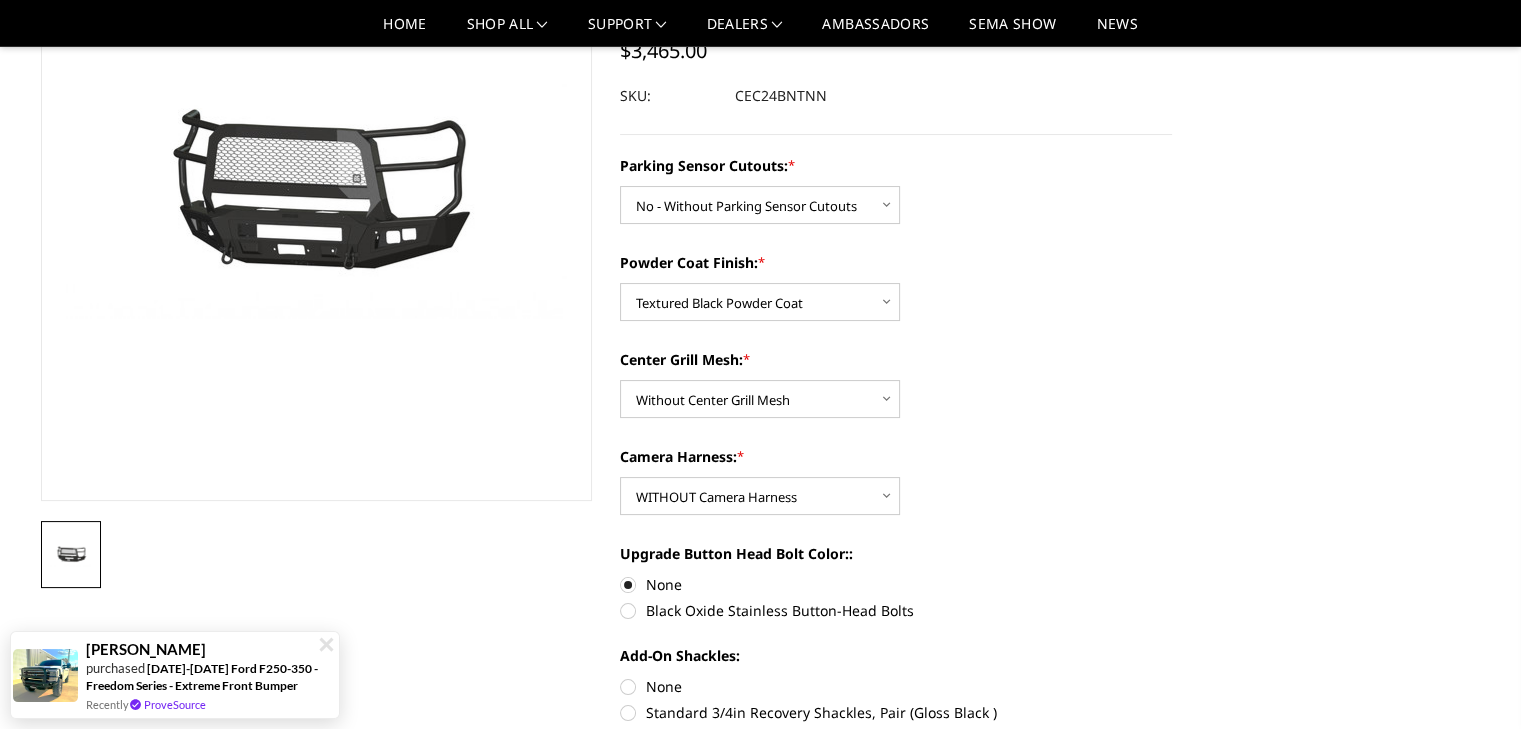scroll, scrollTop: 300, scrollLeft: 0, axis: vertical 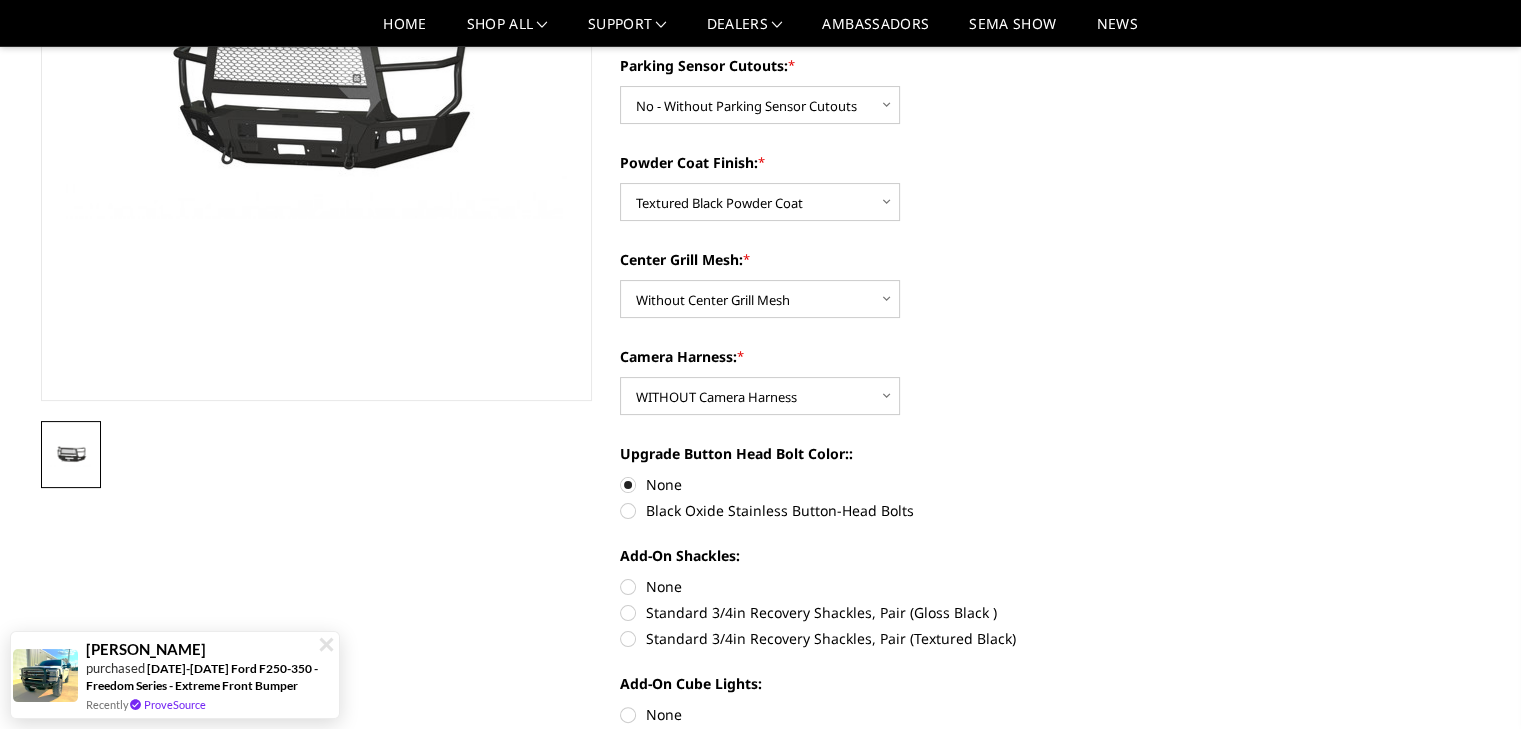 click on "None" at bounding box center [896, 586] 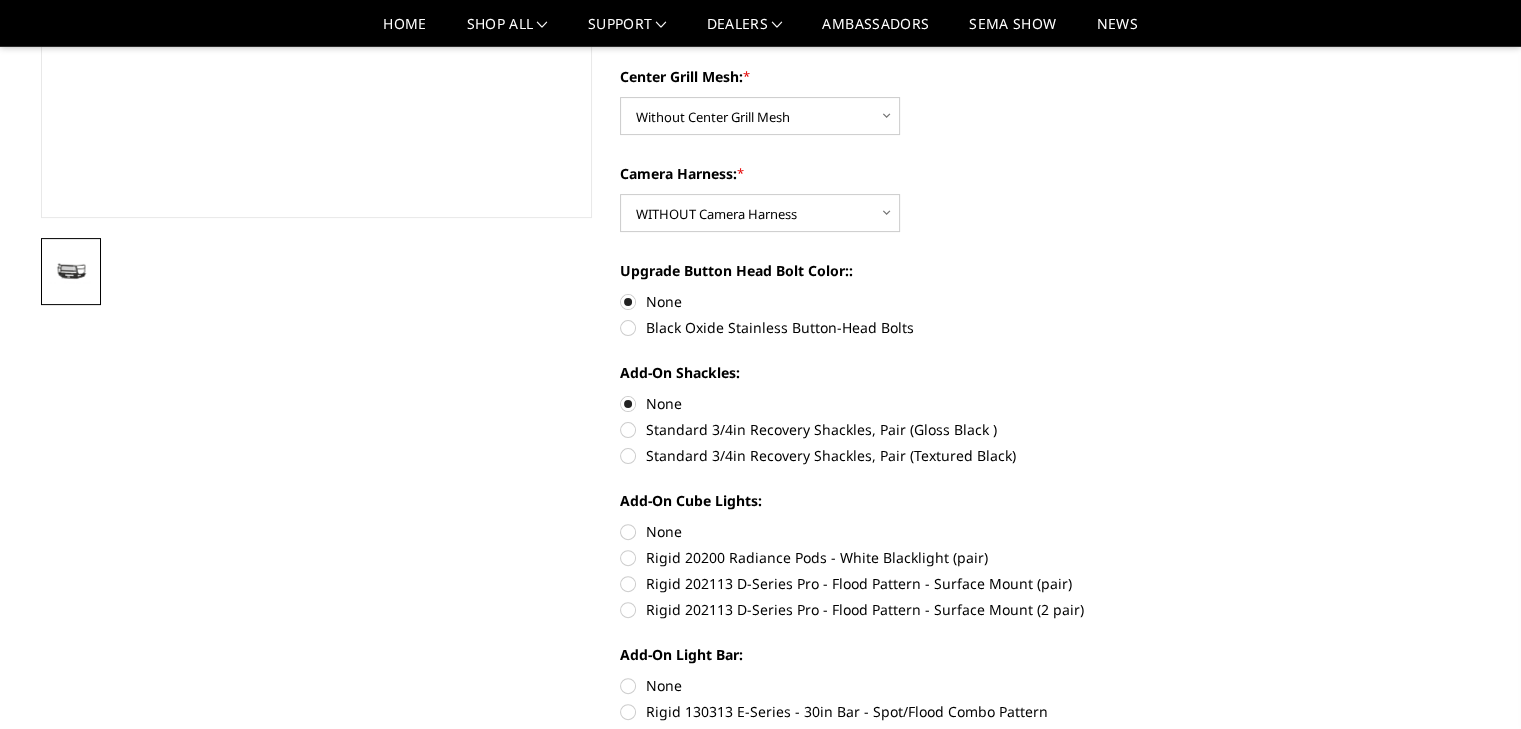 scroll, scrollTop: 500, scrollLeft: 0, axis: vertical 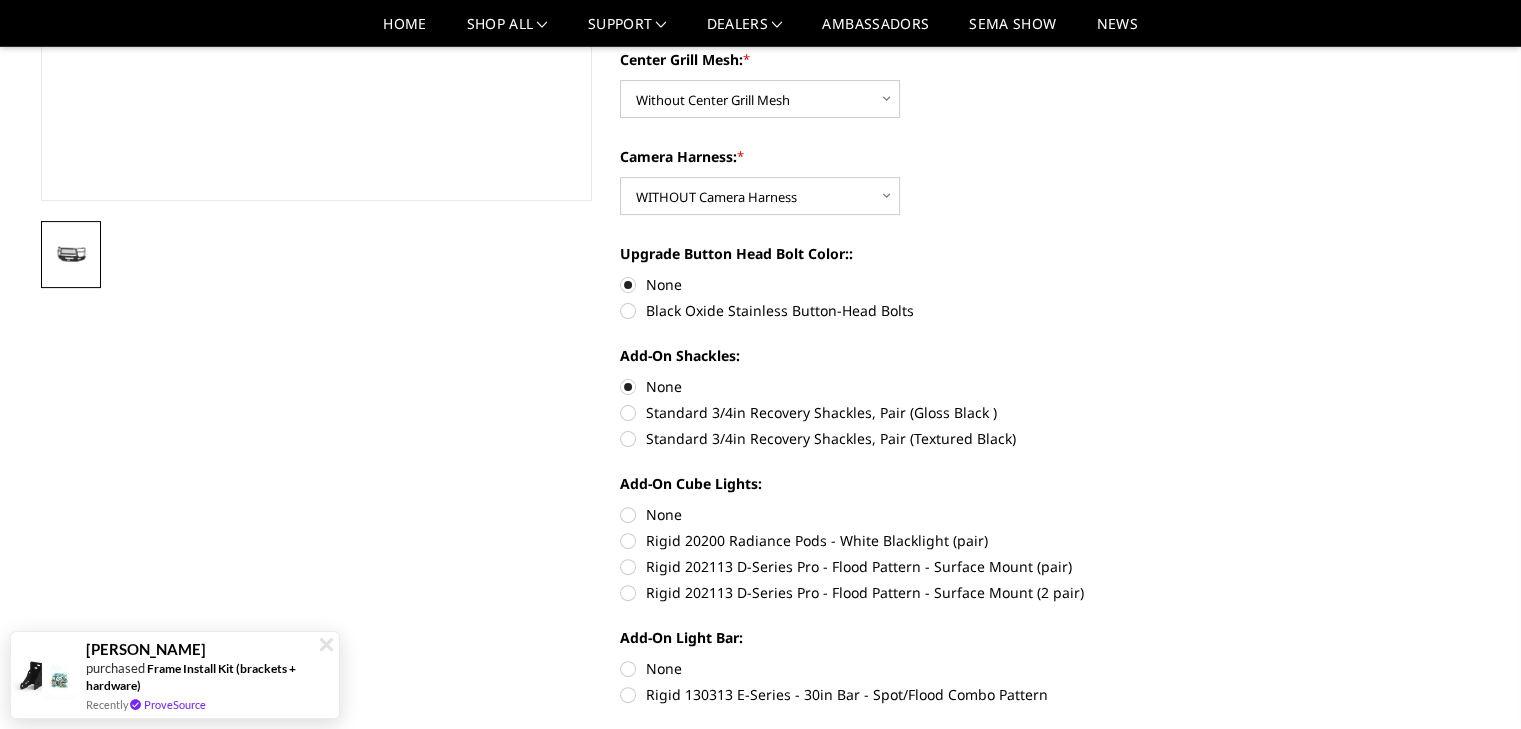 click on "None" at bounding box center [896, 514] 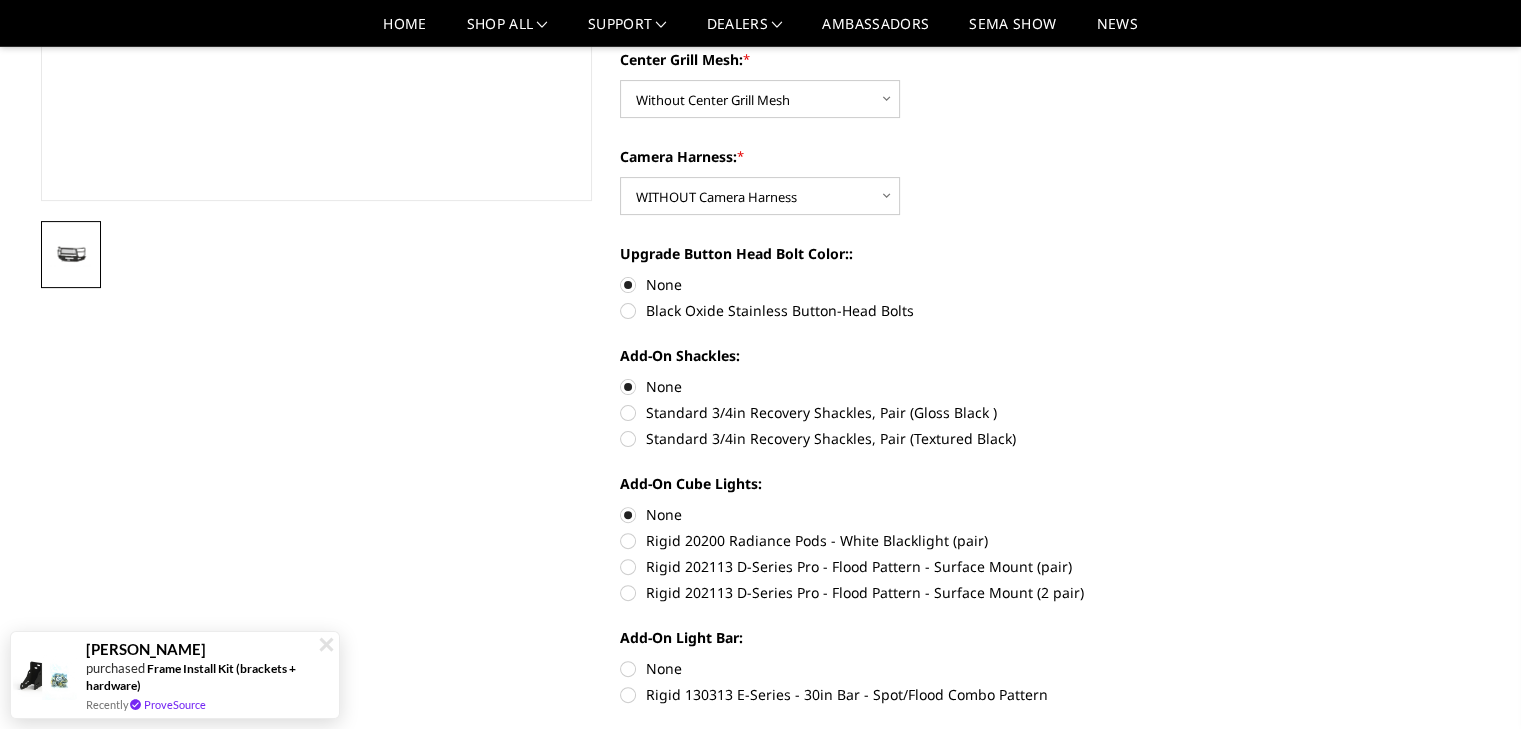 click on "None" at bounding box center [896, 668] 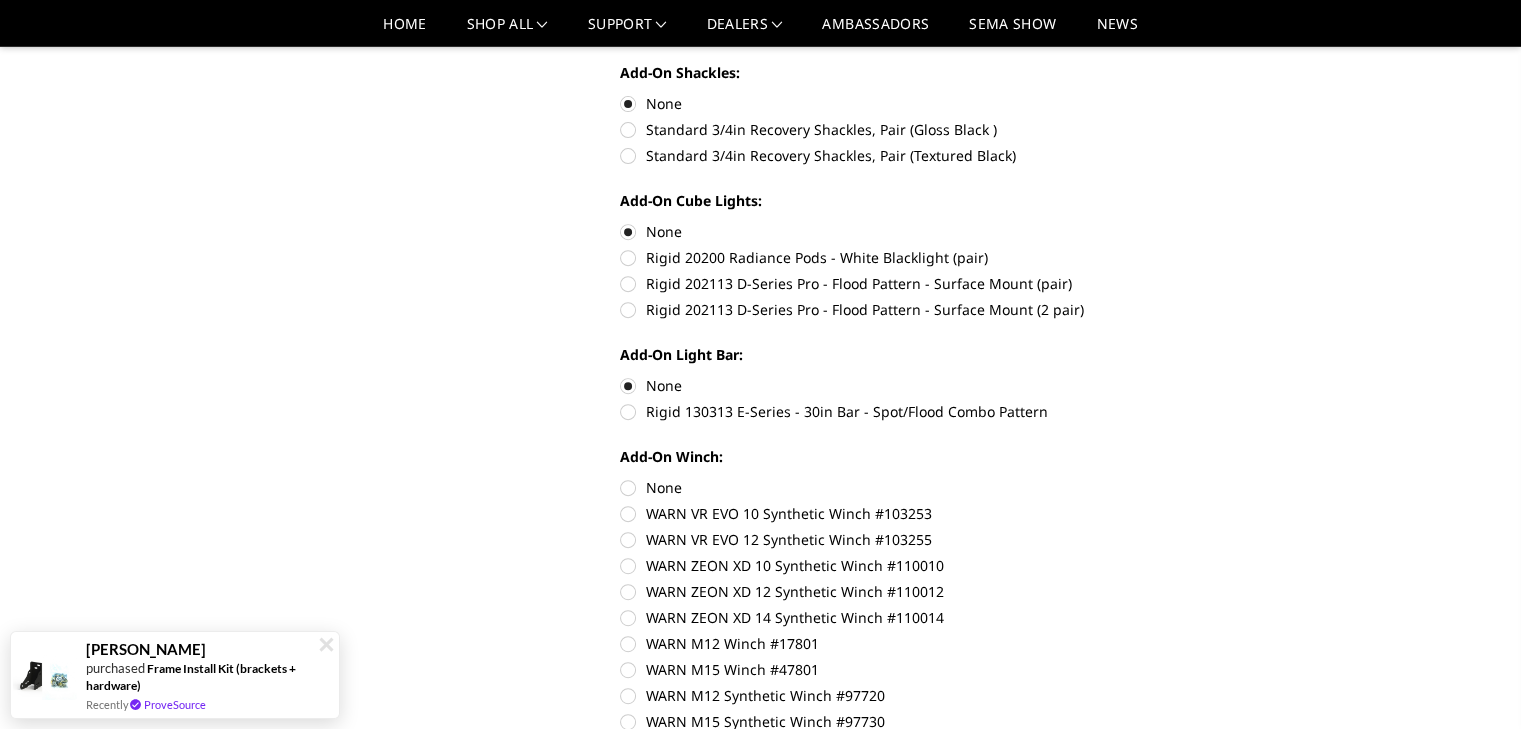 scroll, scrollTop: 800, scrollLeft: 0, axis: vertical 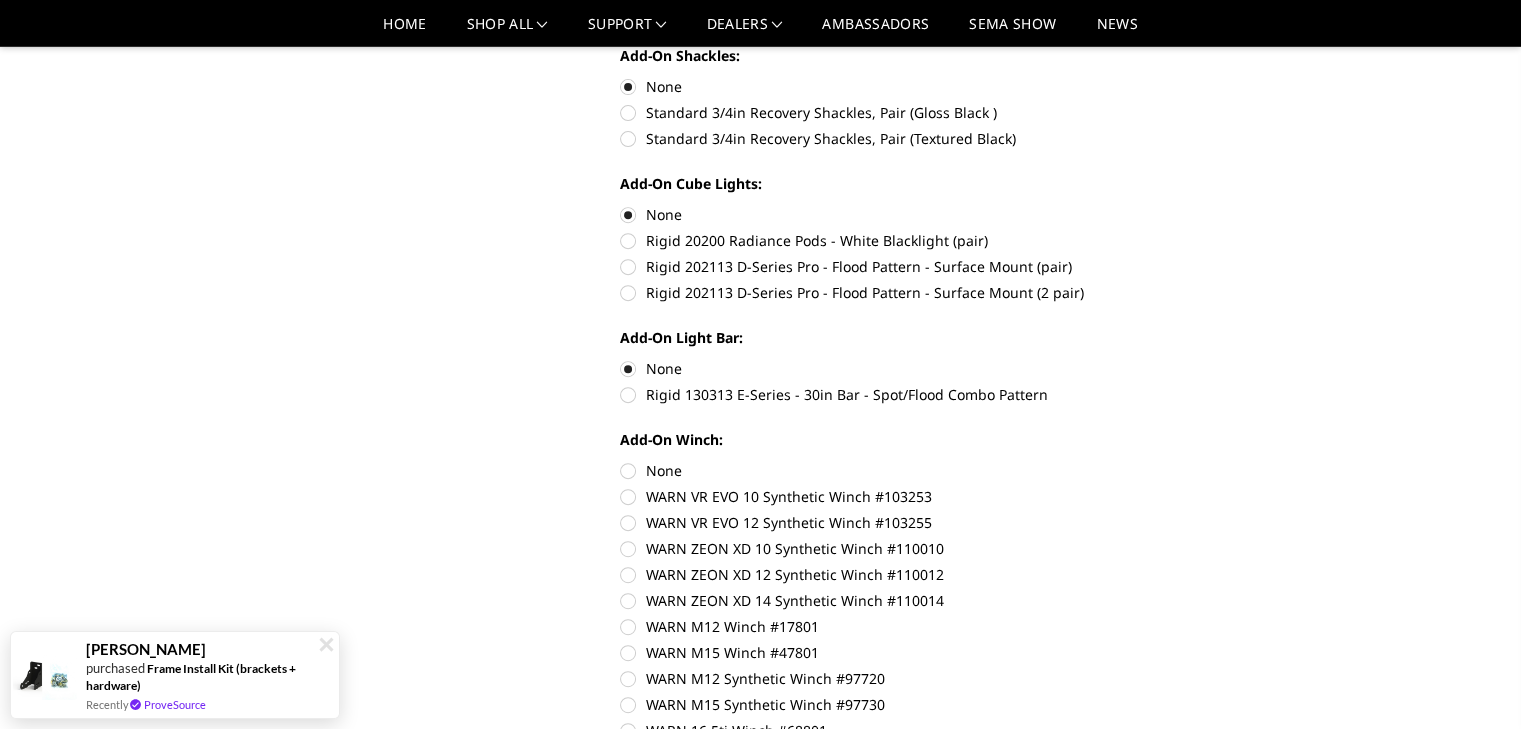 click on "None" at bounding box center (896, 470) 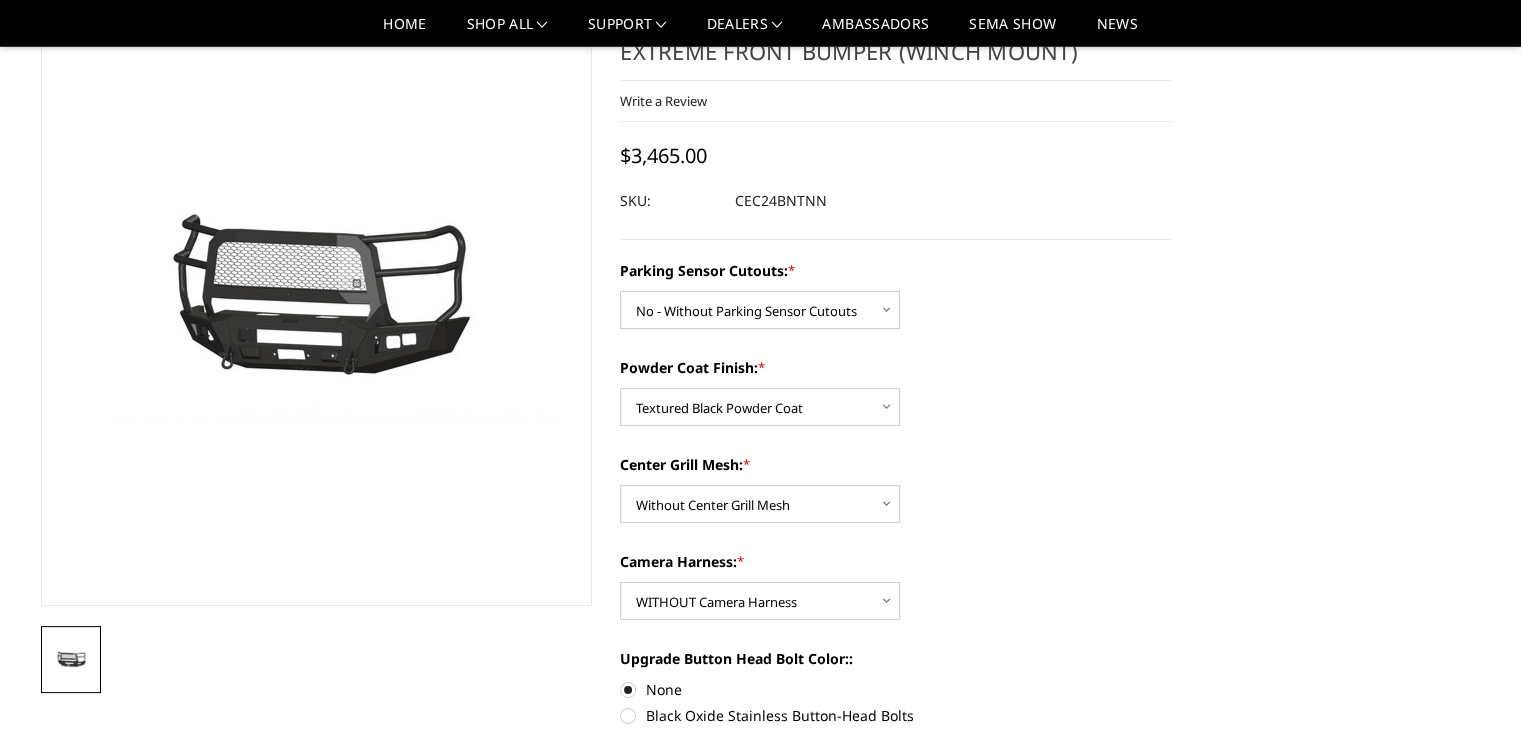scroll, scrollTop: 200, scrollLeft: 0, axis: vertical 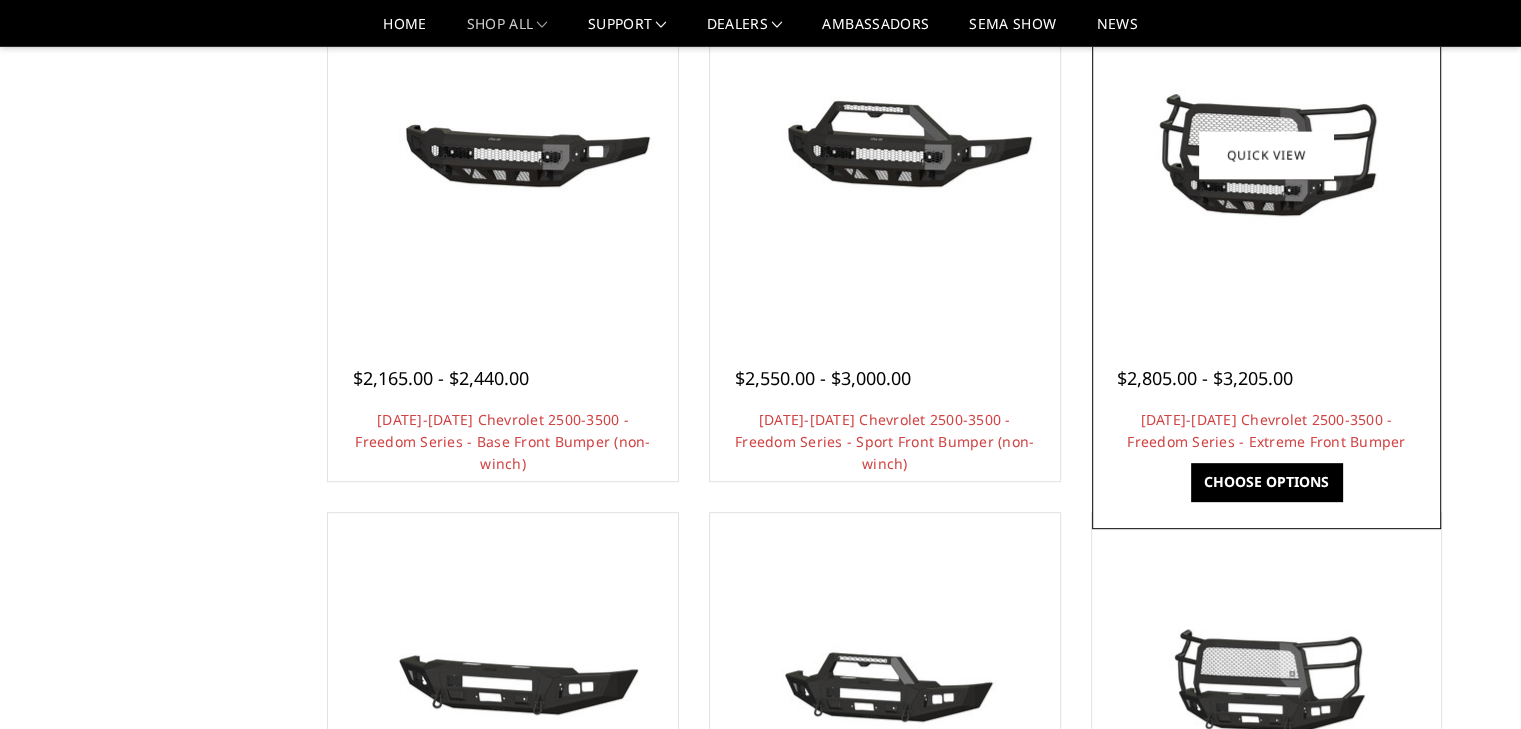 click at bounding box center (1266, 155) 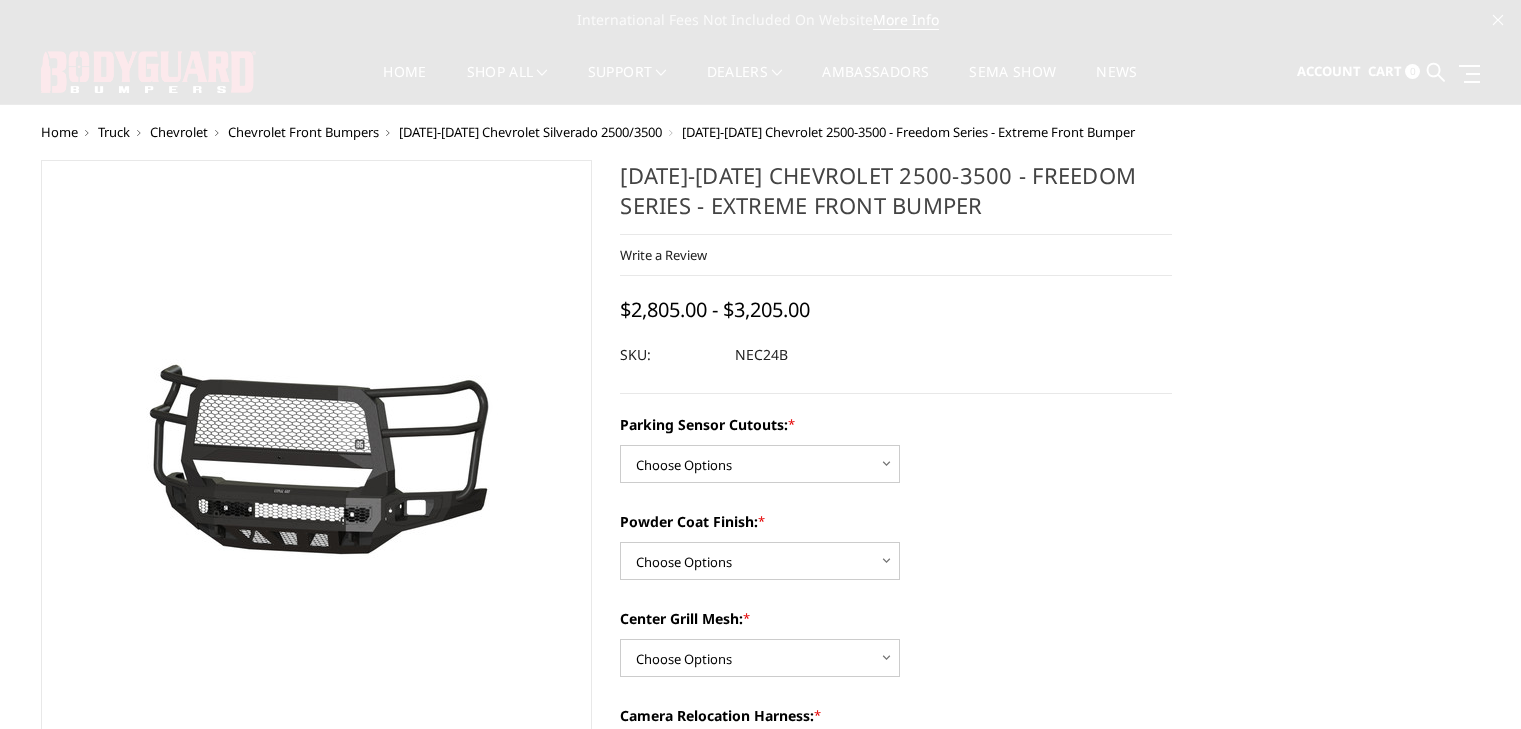 scroll, scrollTop: 0, scrollLeft: 0, axis: both 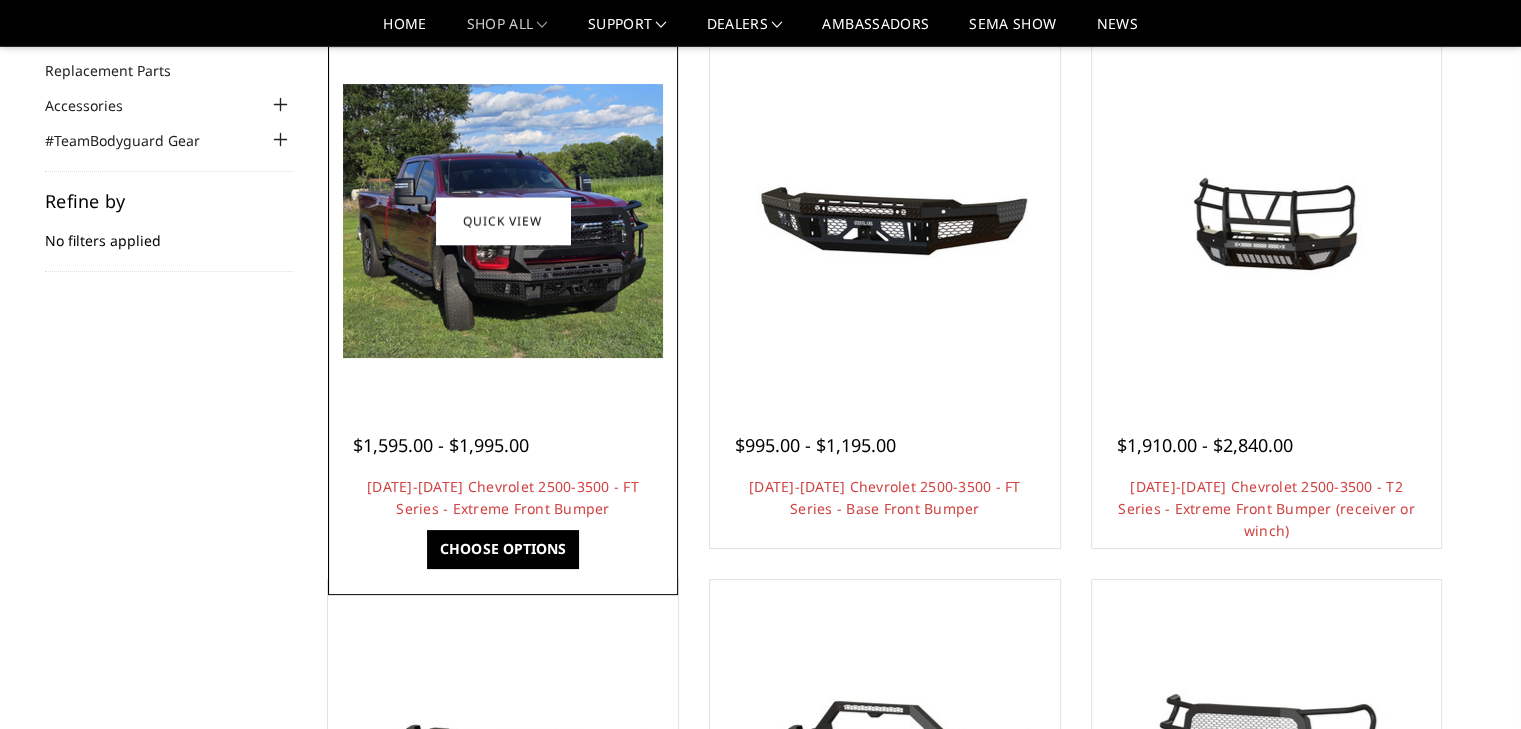 click at bounding box center (503, 221) 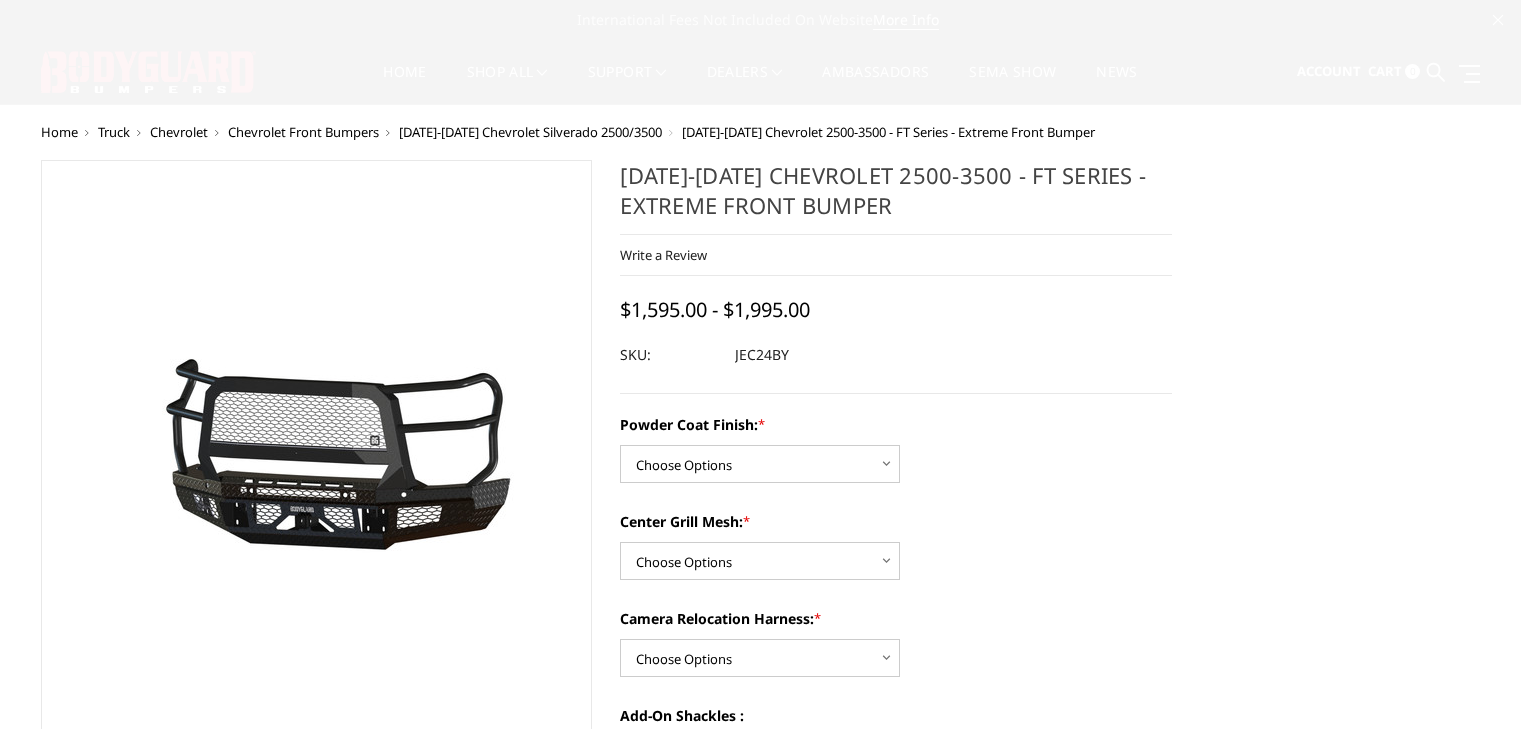 scroll, scrollTop: 0, scrollLeft: 0, axis: both 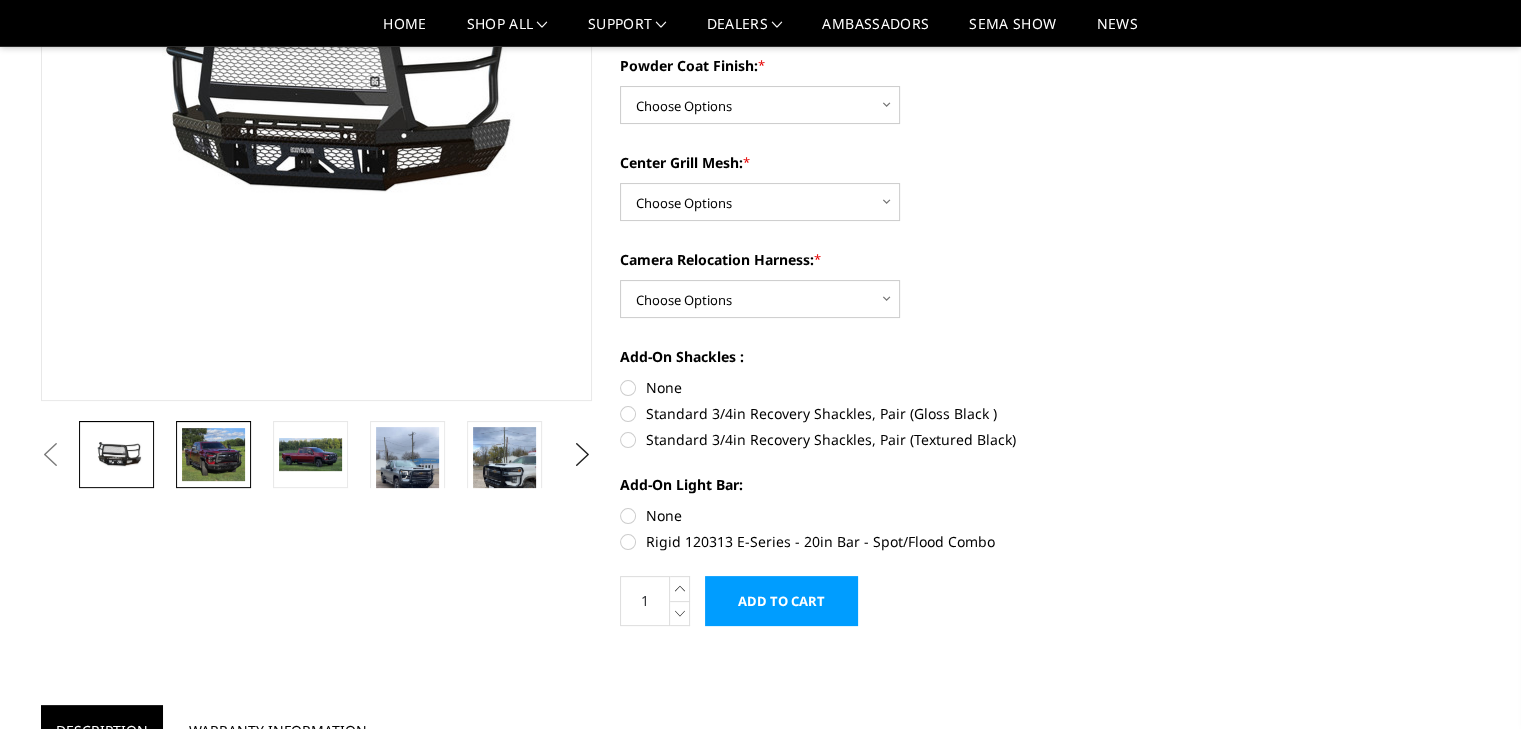 click at bounding box center [213, 455] 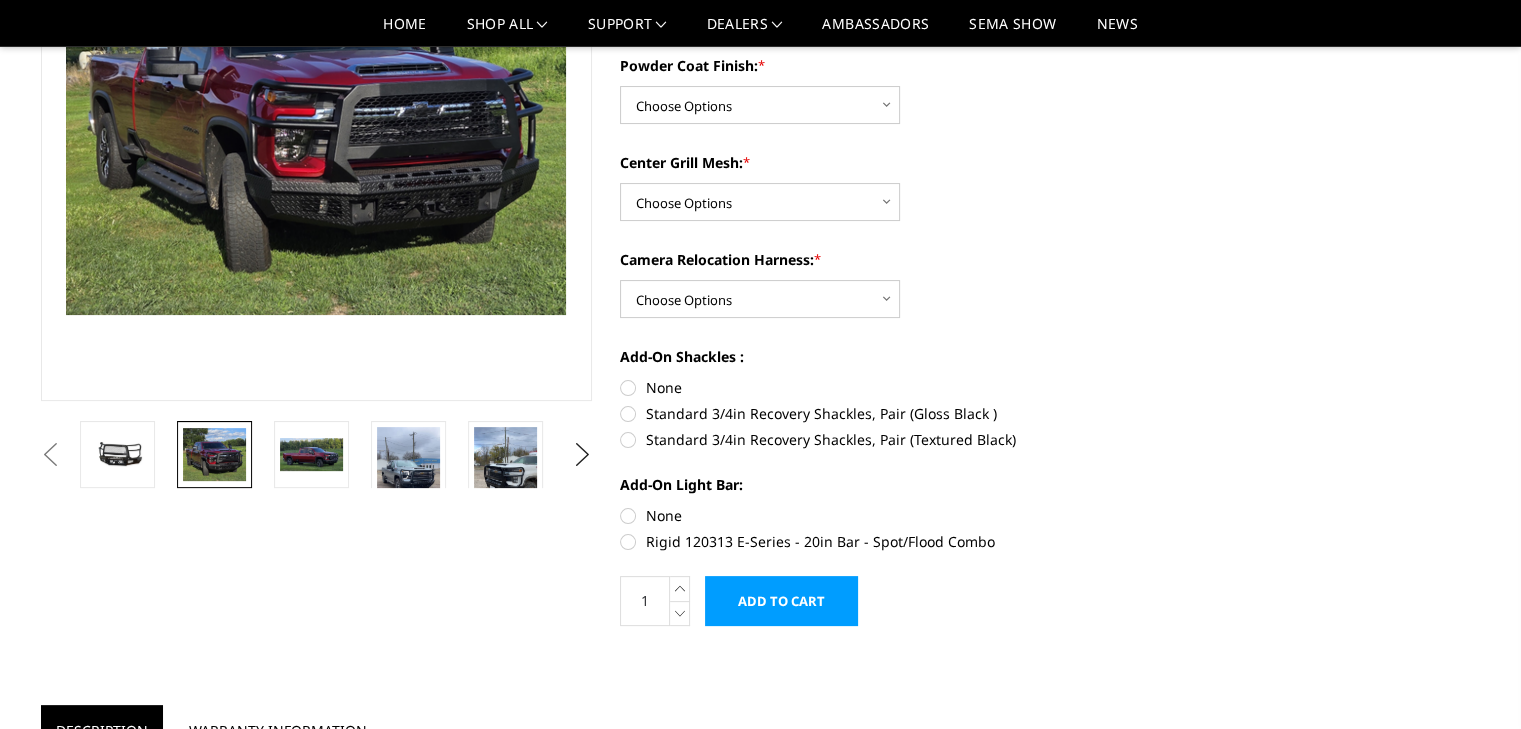 scroll, scrollTop: 203, scrollLeft: 0, axis: vertical 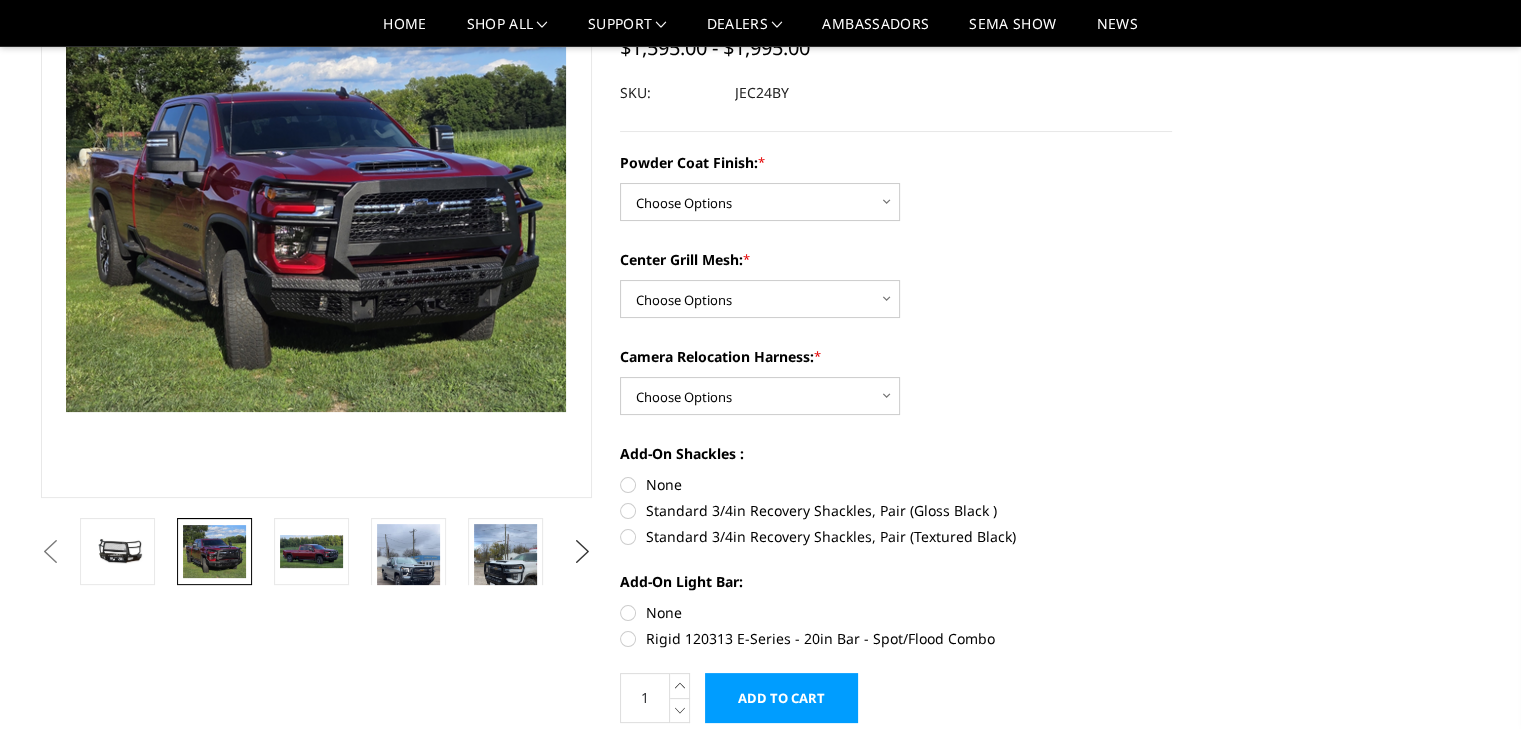 click on "Next" at bounding box center (582, 552) 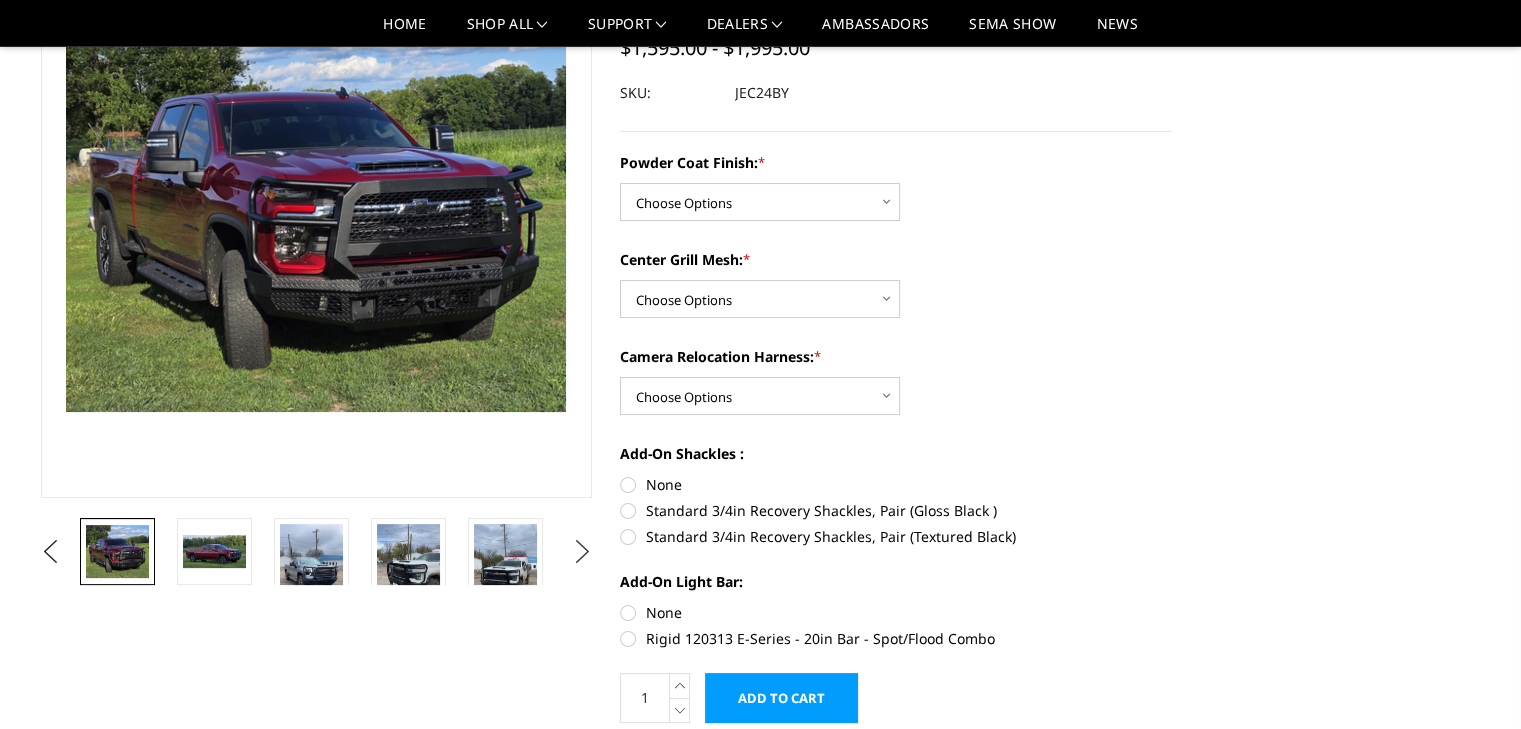 click on "Next" at bounding box center (582, 552) 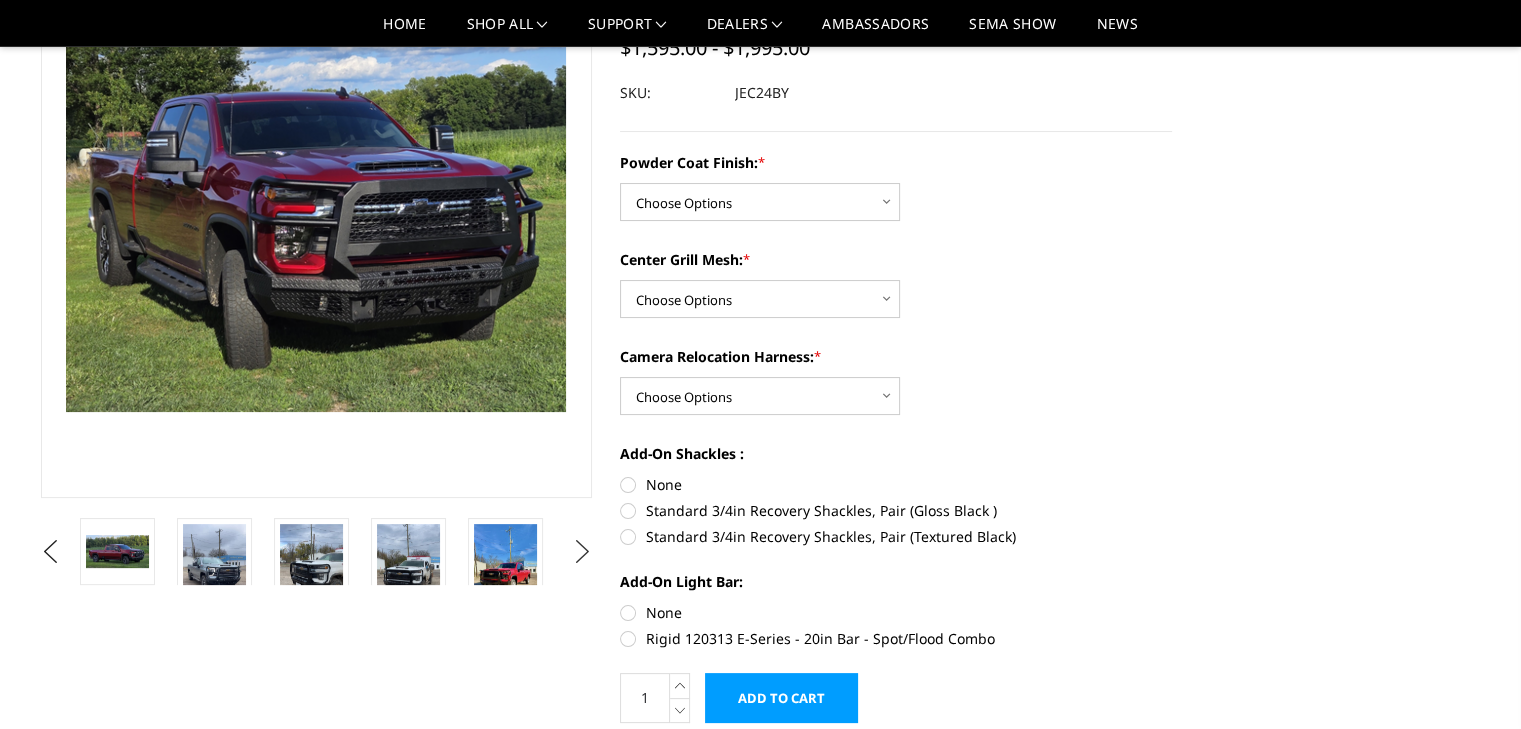 click on "Next" at bounding box center (582, 552) 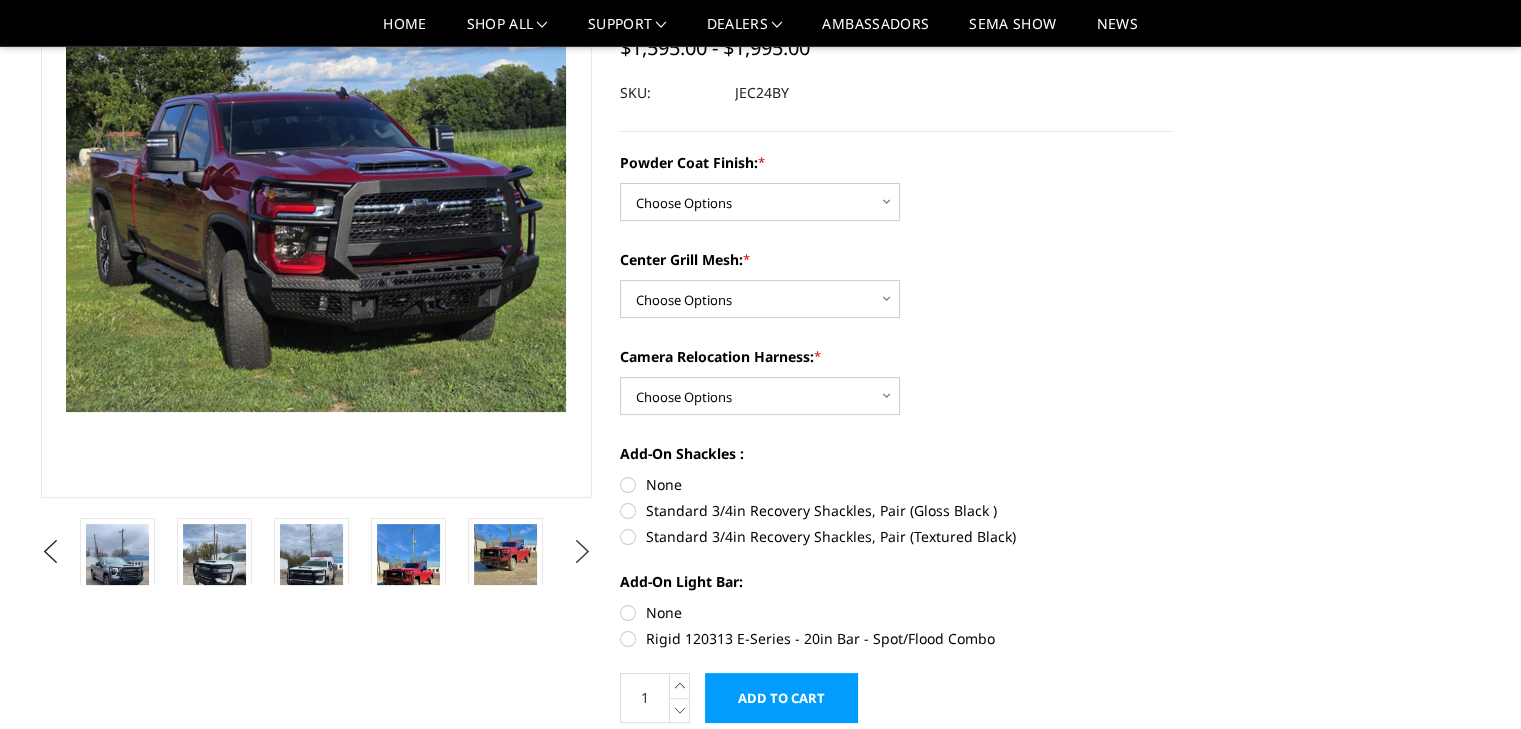 click on "Next" at bounding box center (582, 552) 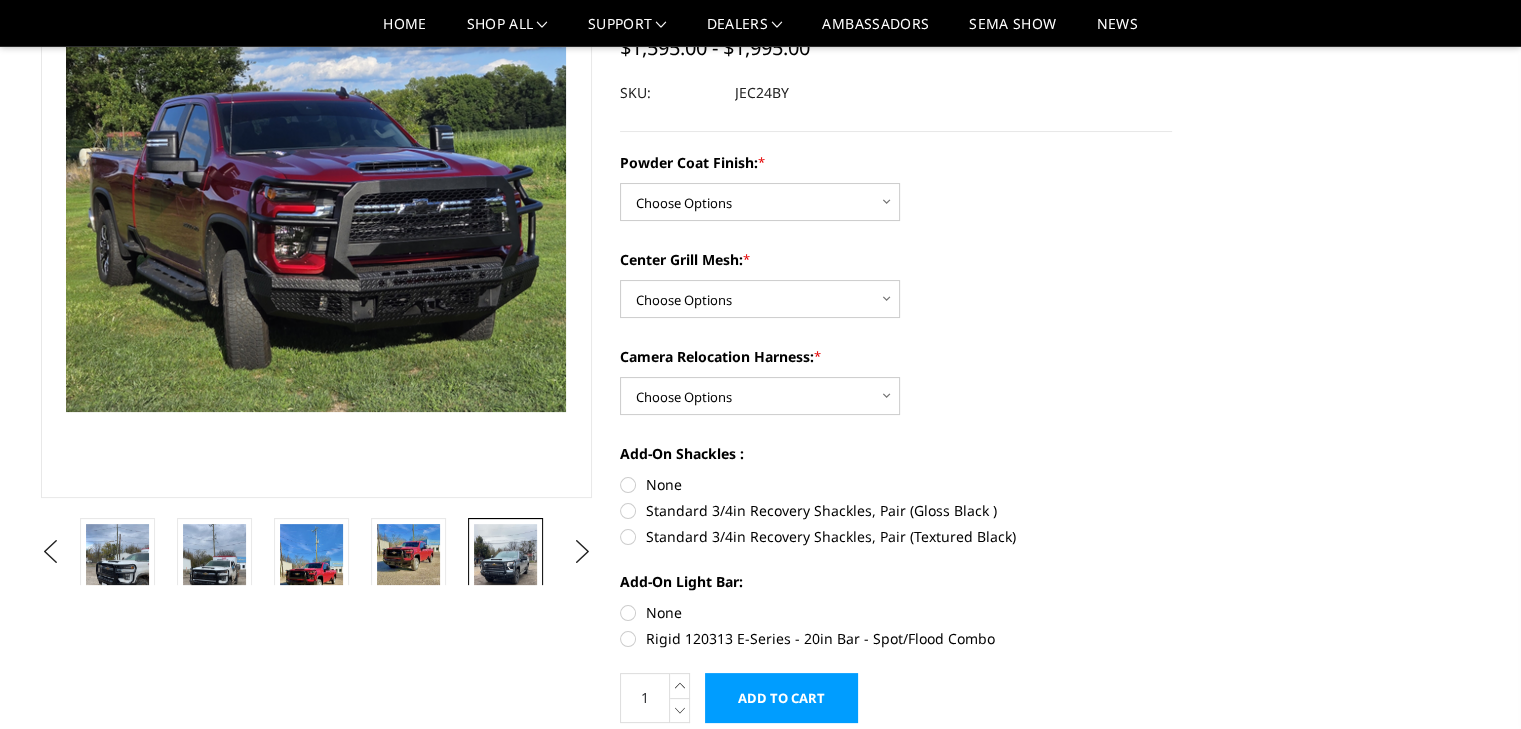 click at bounding box center (505, 580) 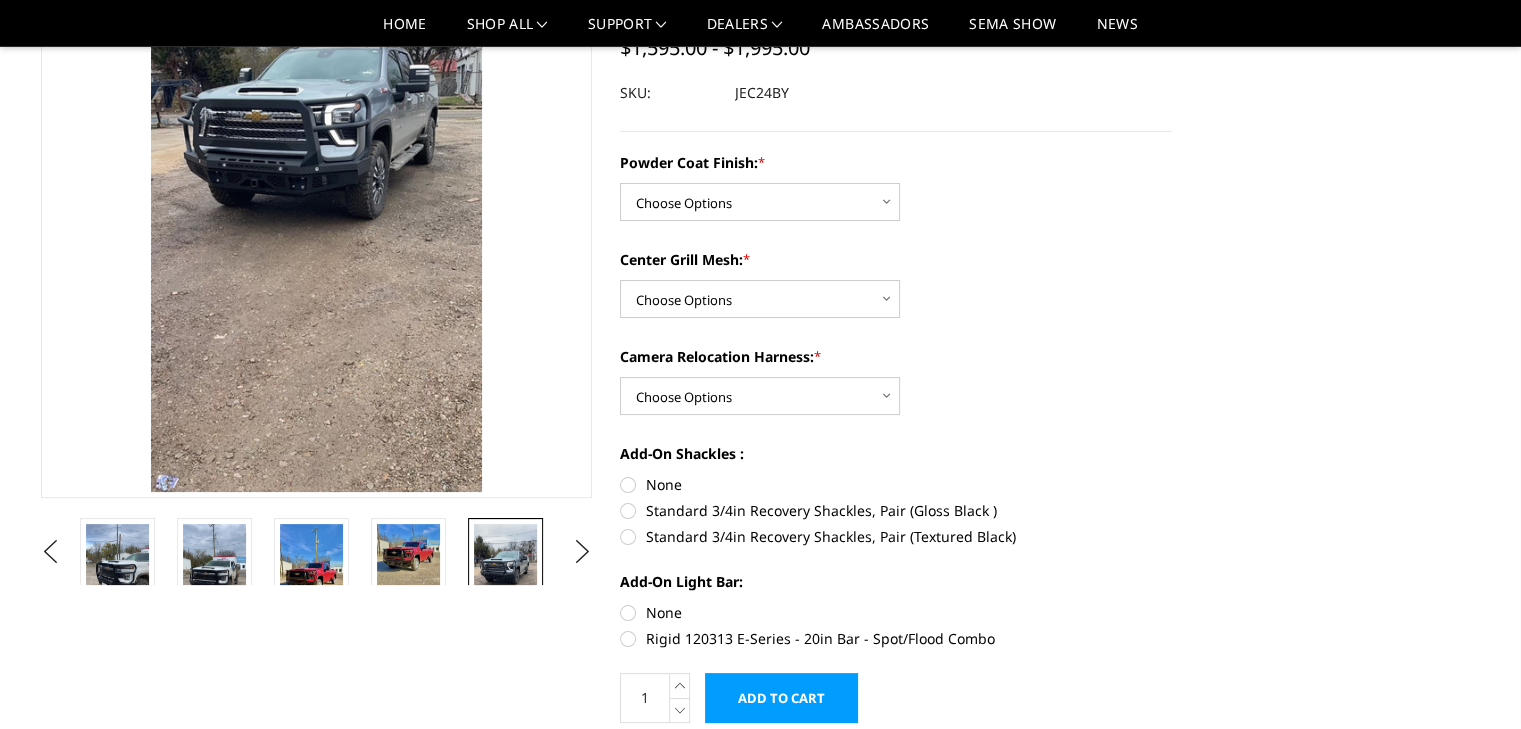 scroll, scrollTop: 122, scrollLeft: 0, axis: vertical 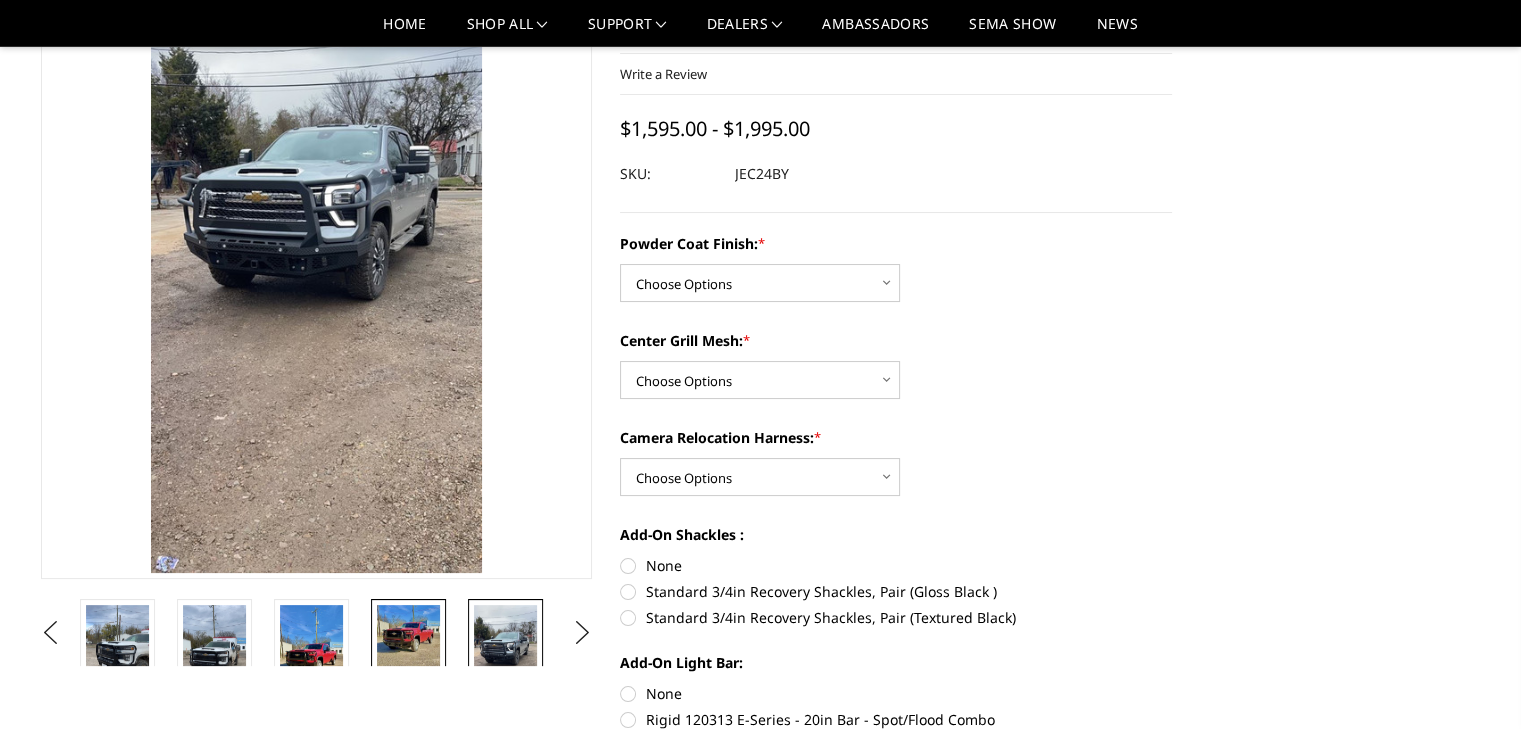 click at bounding box center (408, 638) 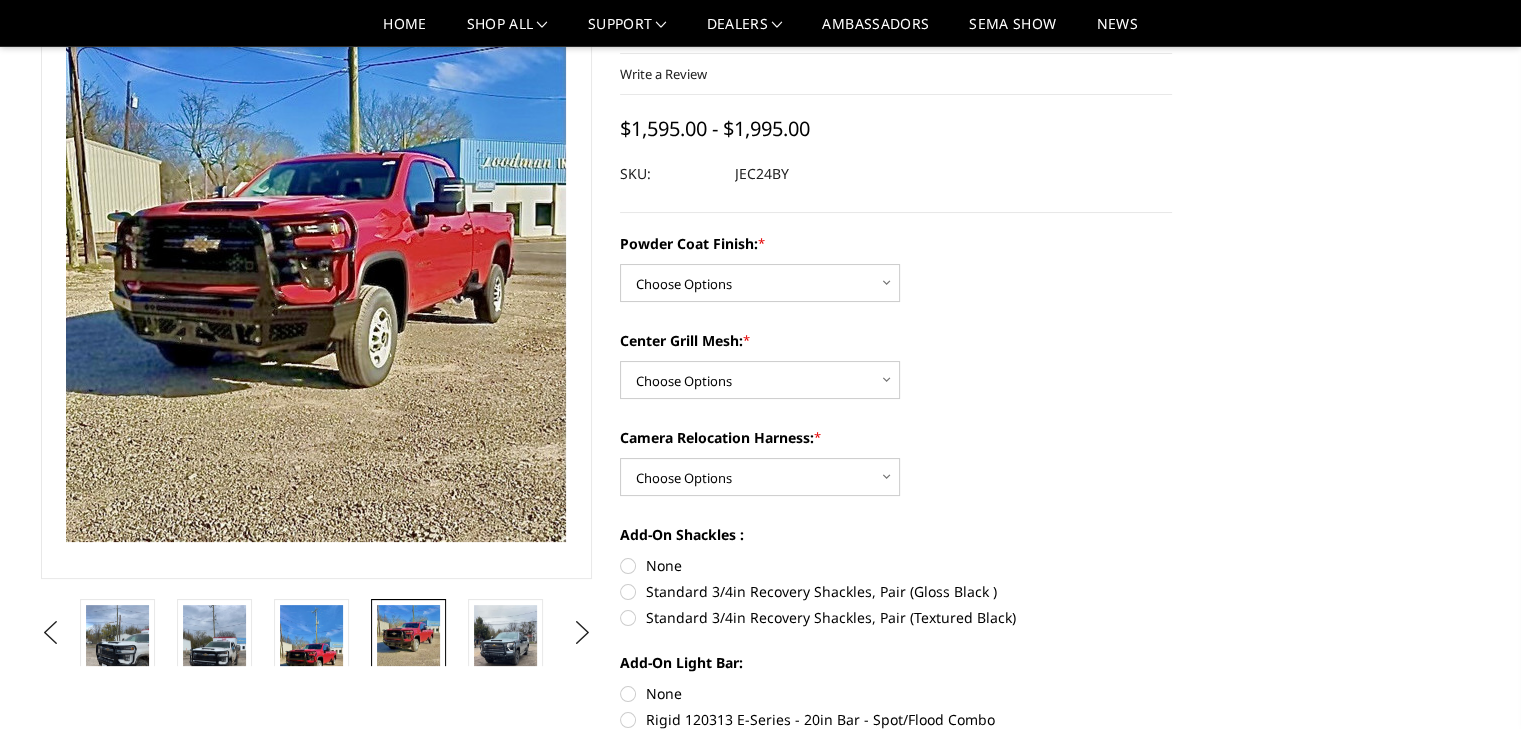 scroll, scrollTop: 154, scrollLeft: 0, axis: vertical 